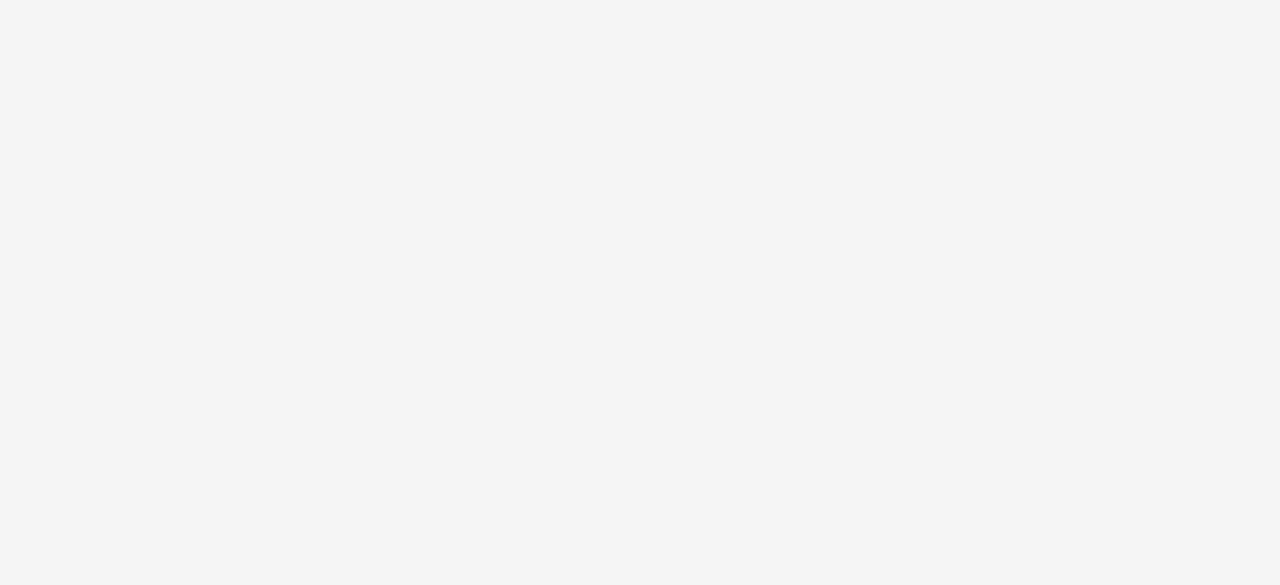 scroll, scrollTop: 0, scrollLeft: 0, axis: both 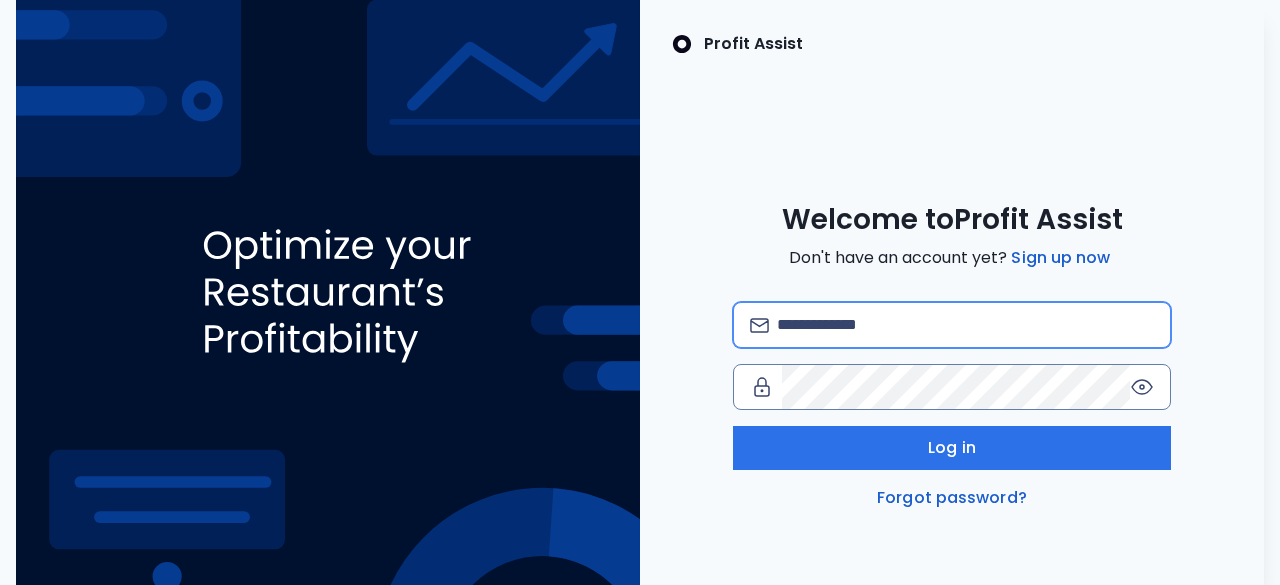 type on "**********" 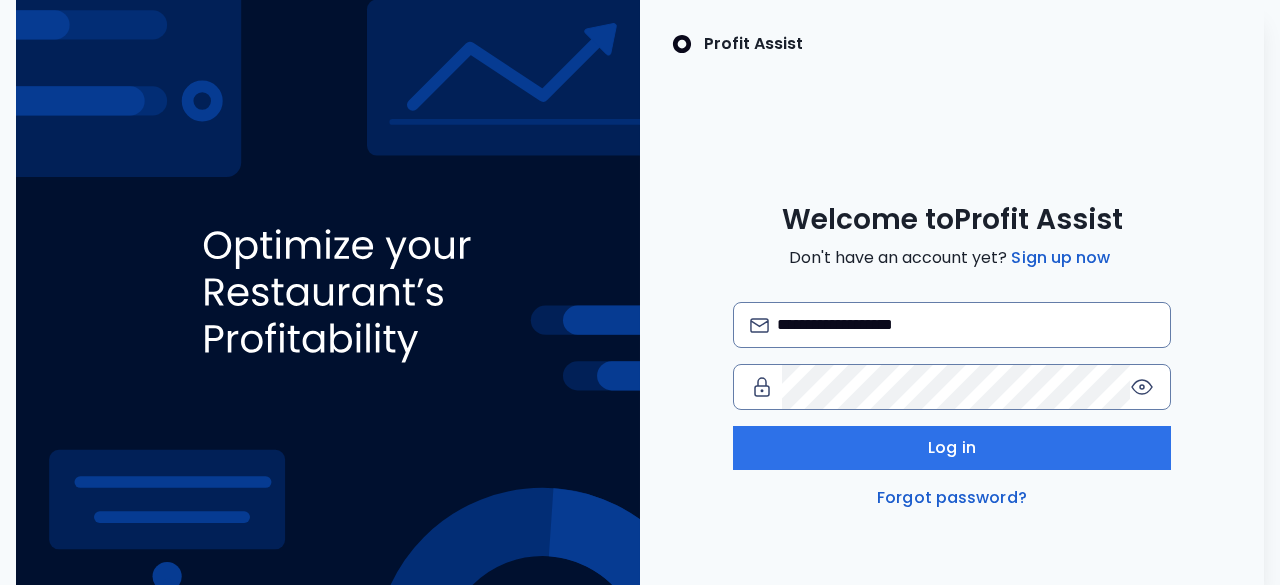 click on "**********" at bounding box center (952, 356) 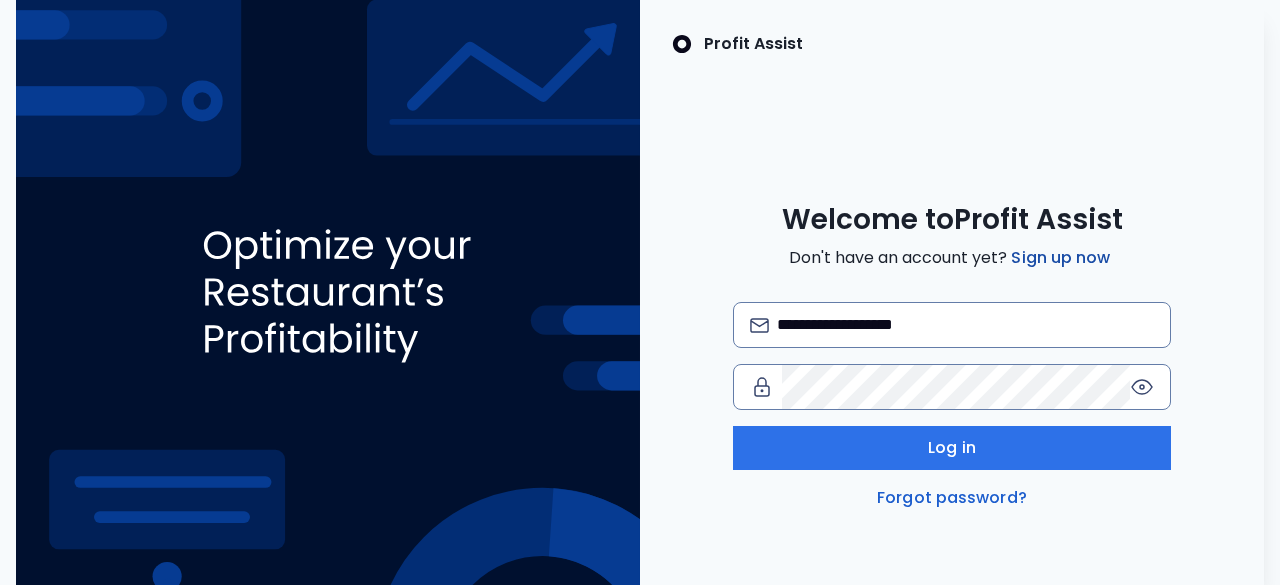 click on "Sign up now" at bounding box center (1060, 258) 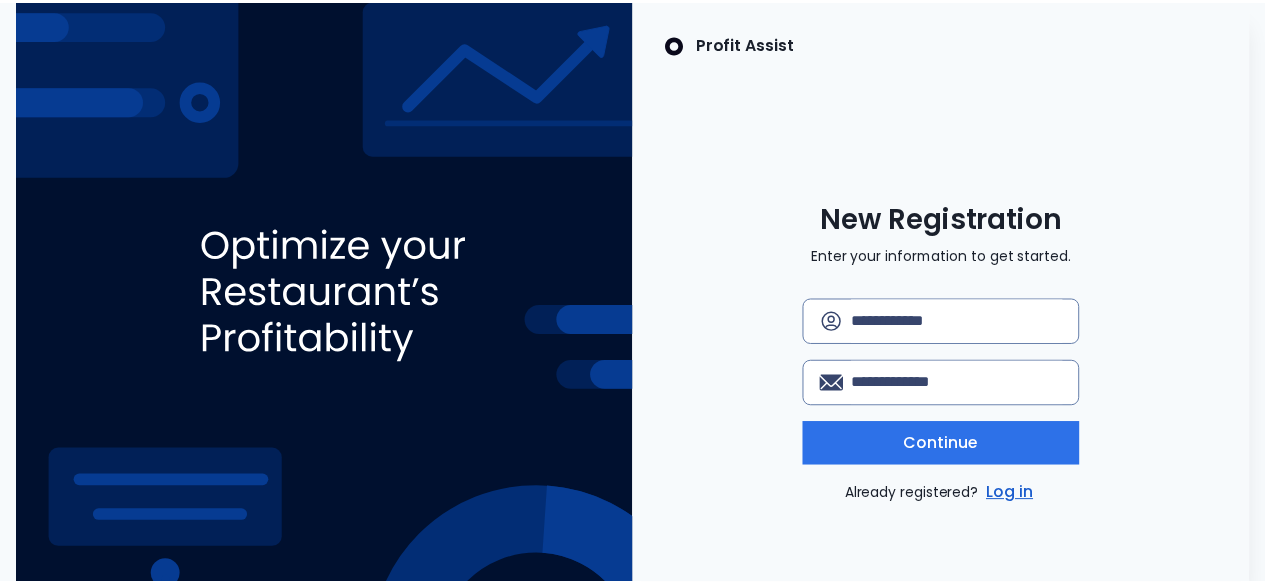 scroll, scrollTop: 0, scrollLeft: 0, axis: both 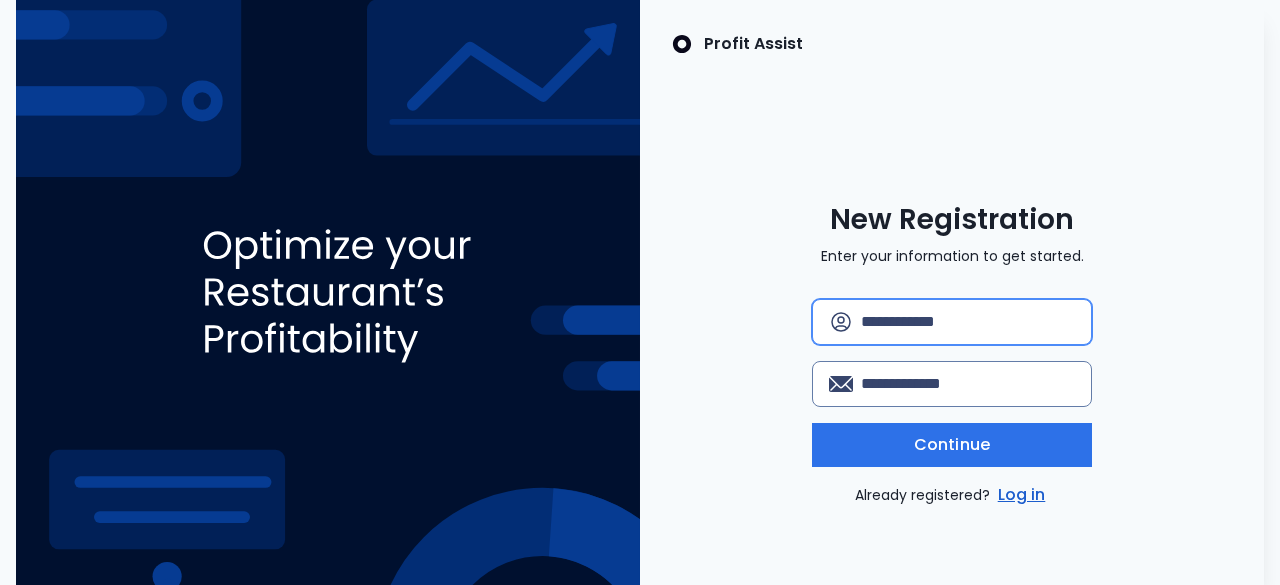 click at bounding box center (968, 322) 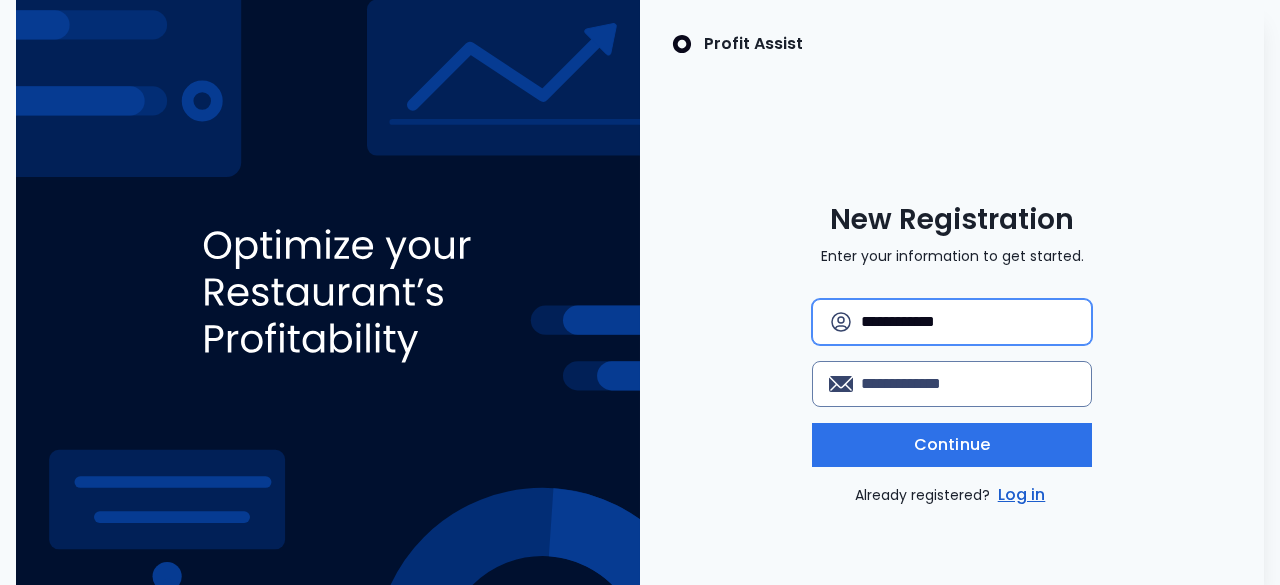 type on "**********" 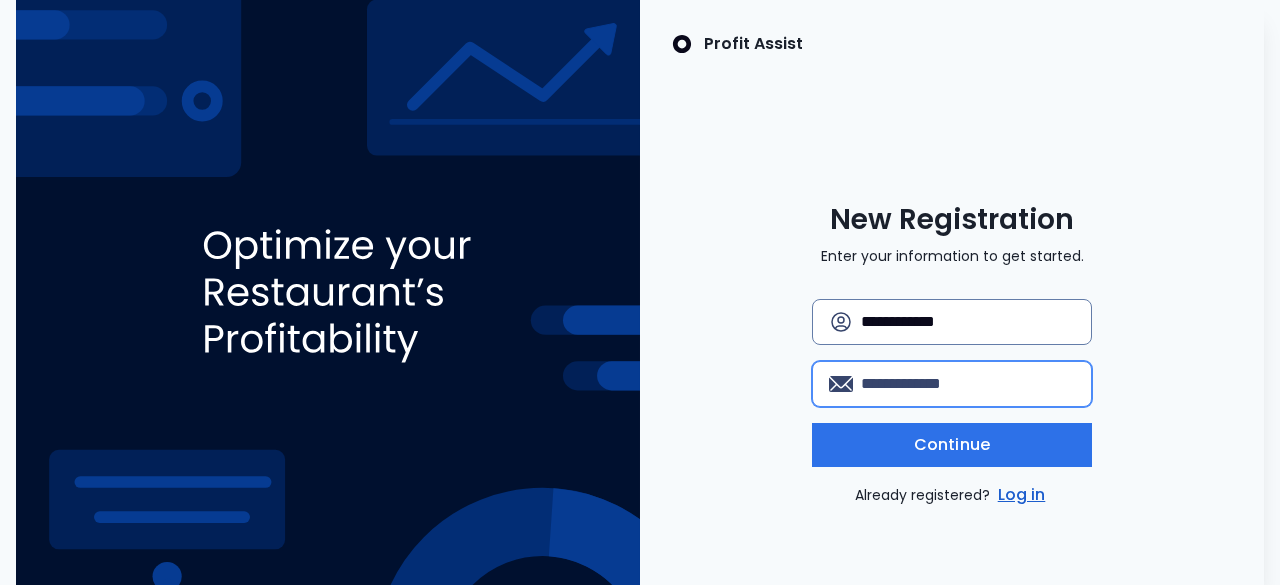 type on "**********" 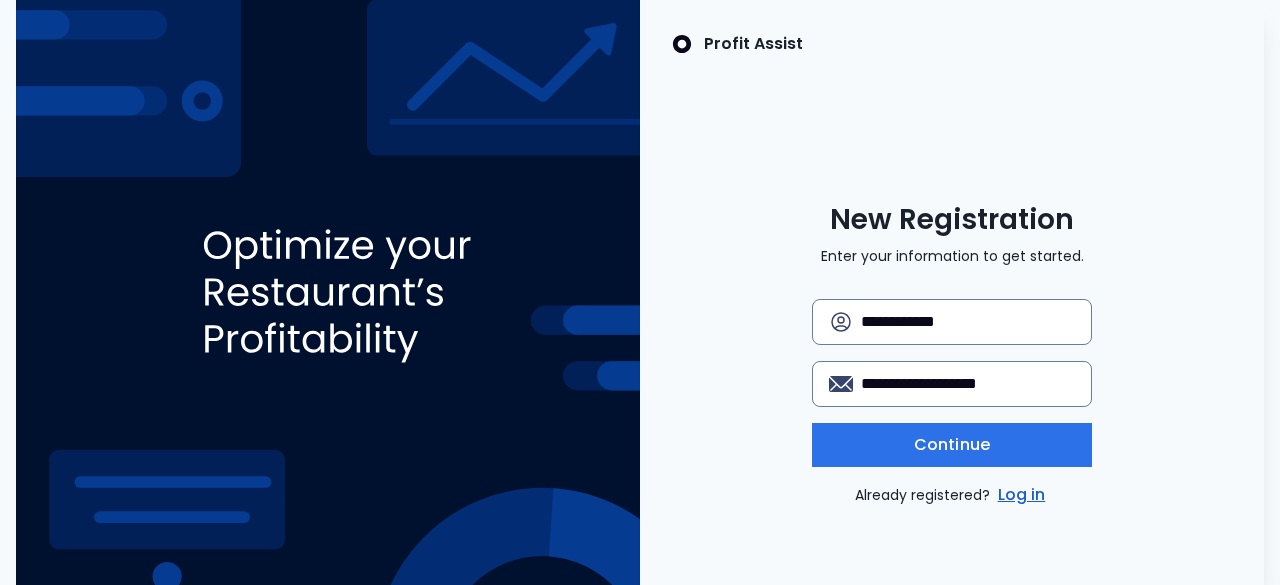 type 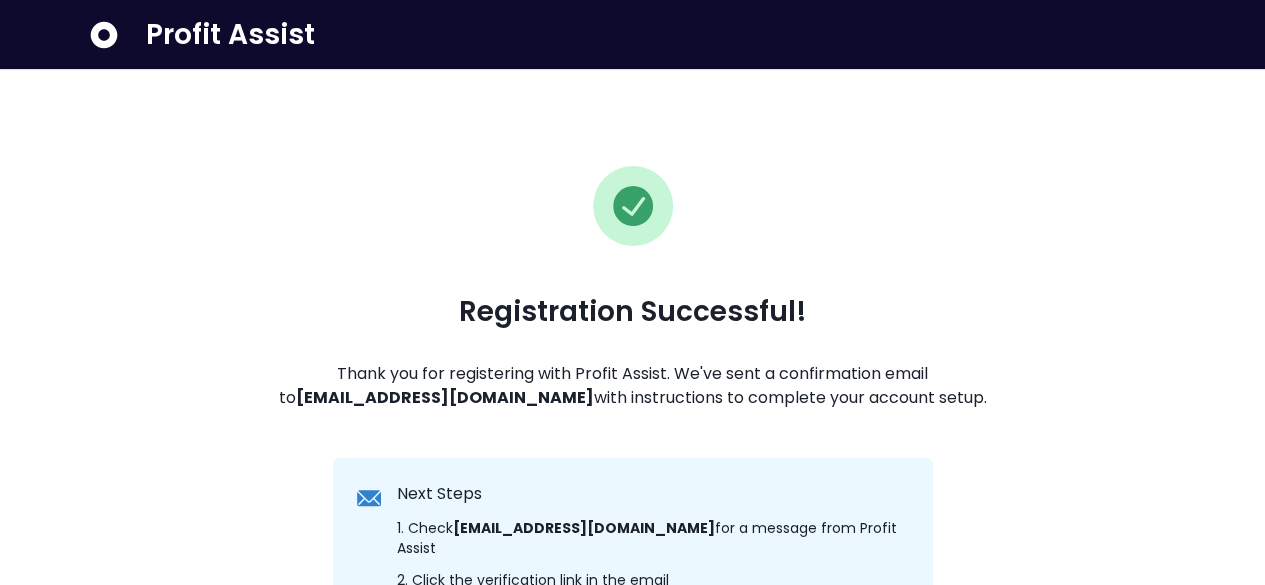 scroll, scrollTop: 260, scrollLeft: 0, axis: vertical 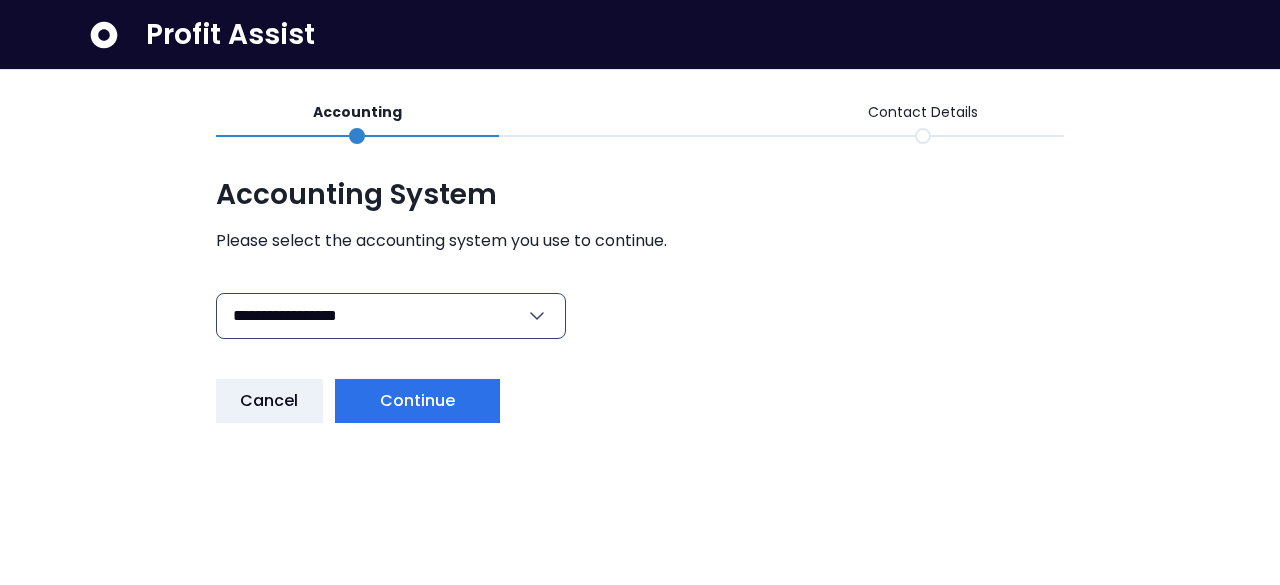 click on "**********" at bounding box center (391, 316) 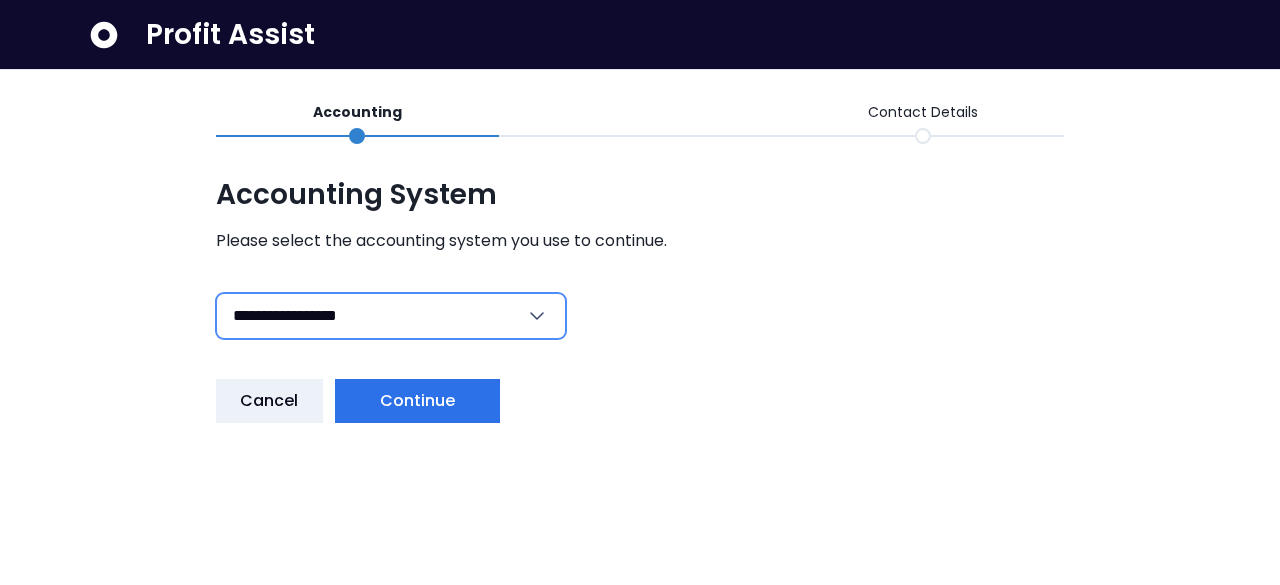 click on "**********" at bounding box center [391, 316] 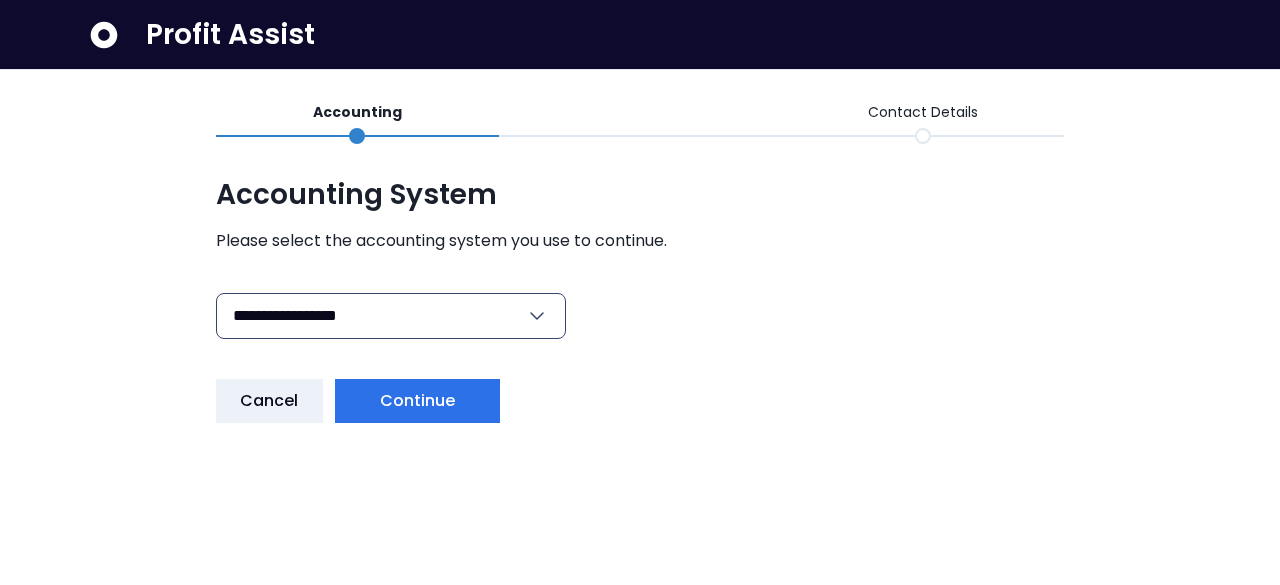 click on "**********" at bounding box center [640, 262] 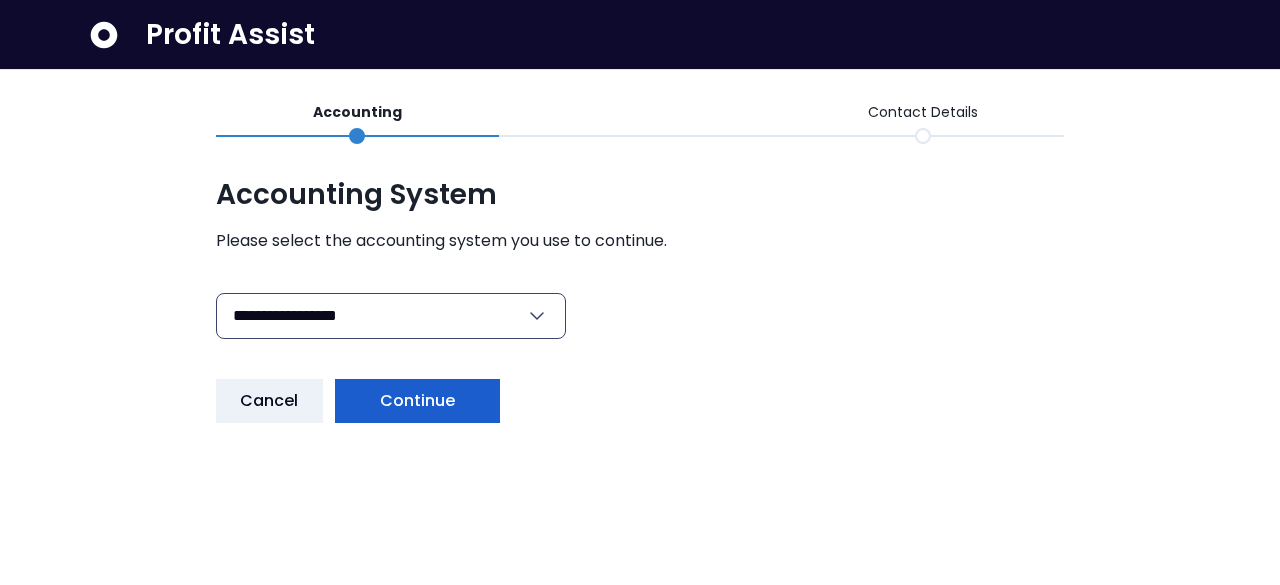 click on "Continue" at bounding box center (418, 401) 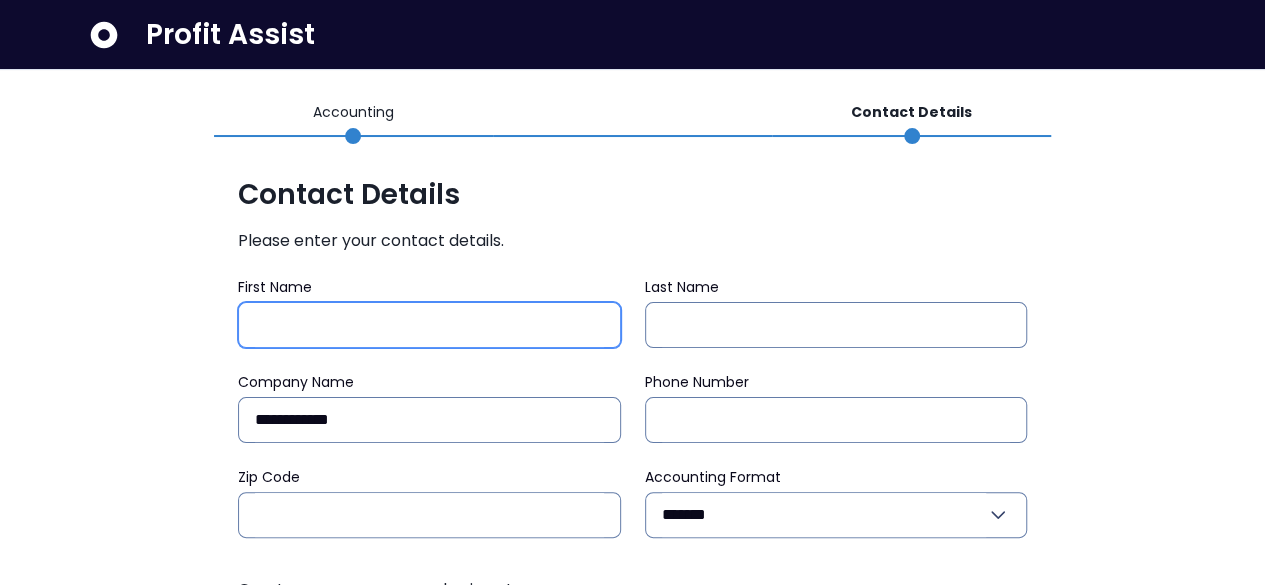 click on "First Name" at bounding box center (429, 325) 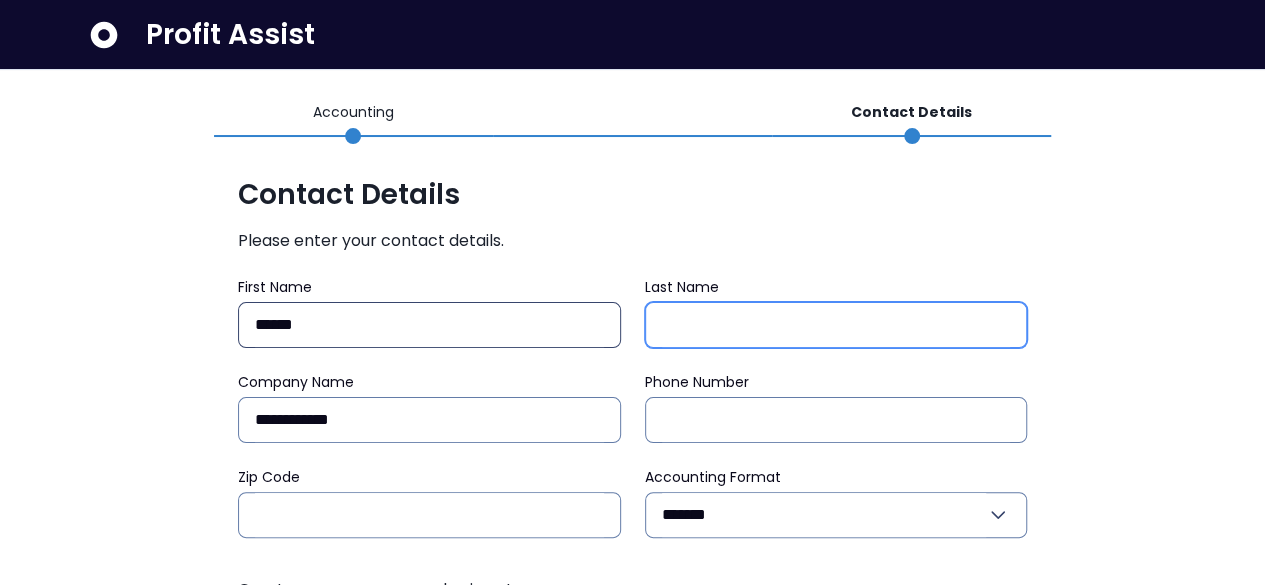 type on "********" 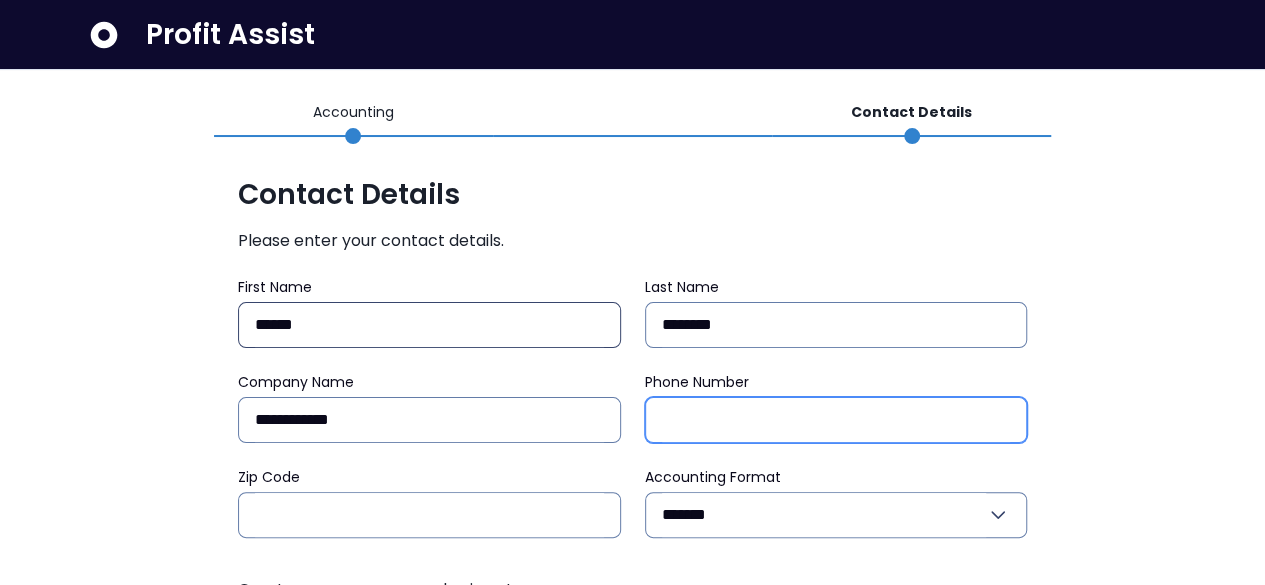 type on "**********" 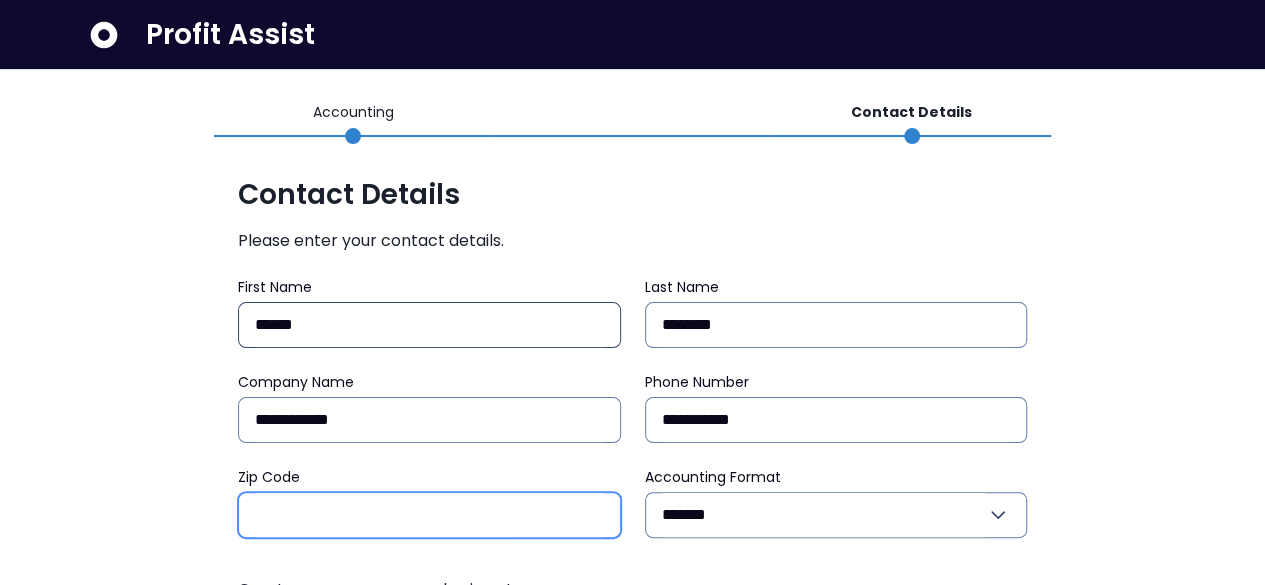 type on "*****" 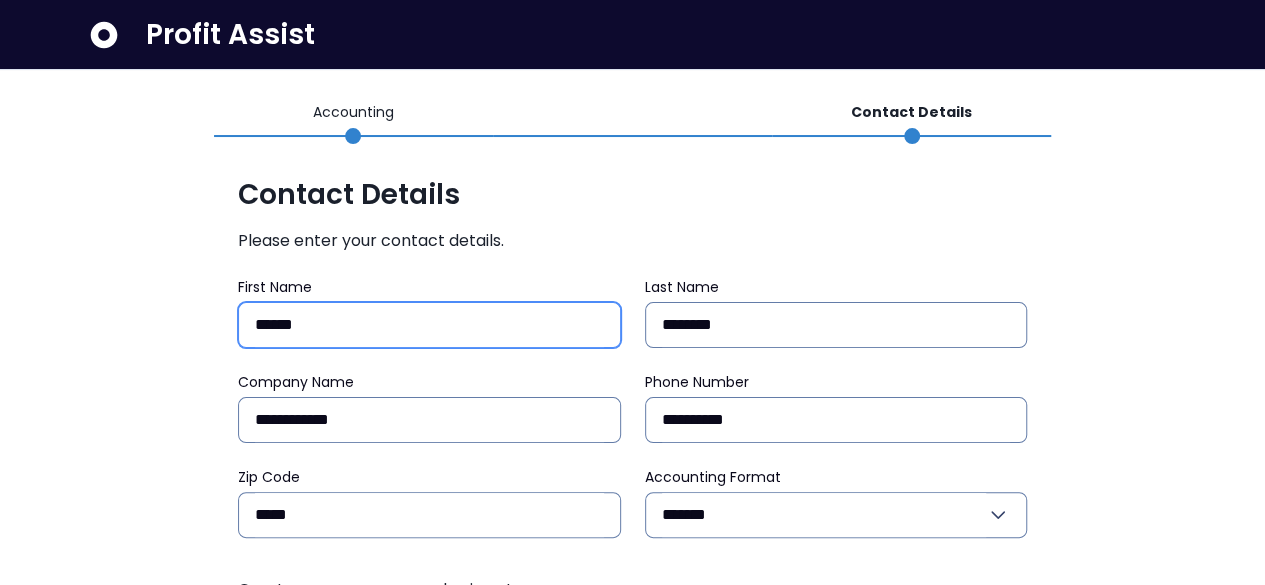 scroll, scrollTop: 240, scrollLeft: 0, axis: vertical 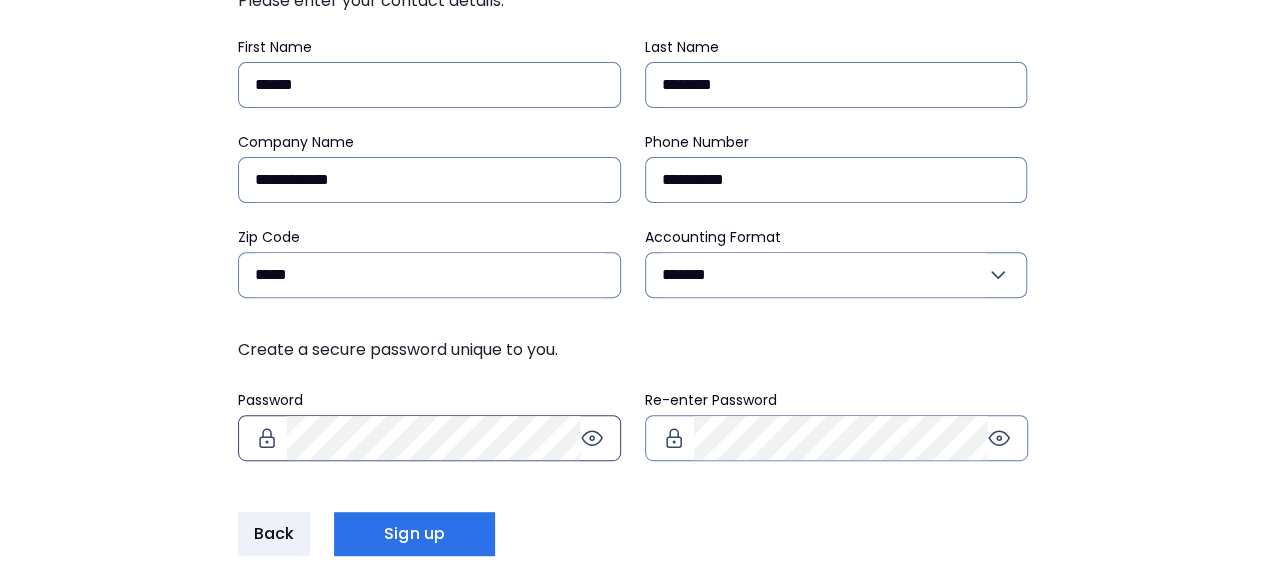 click 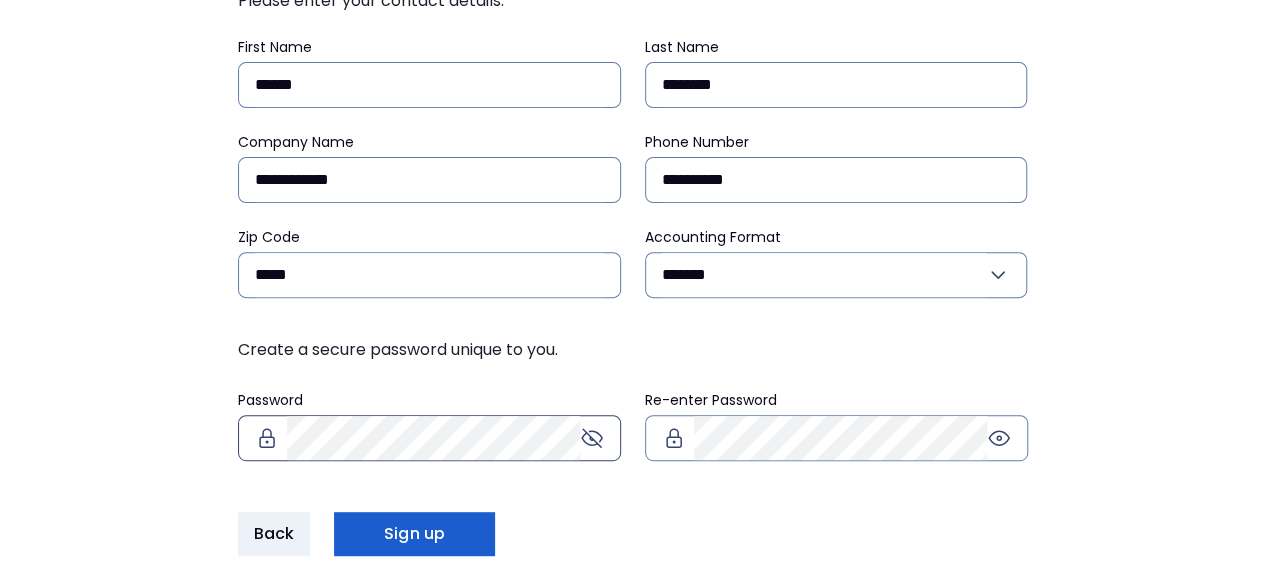 click on "Sign up" at bounding box center (414, 534) 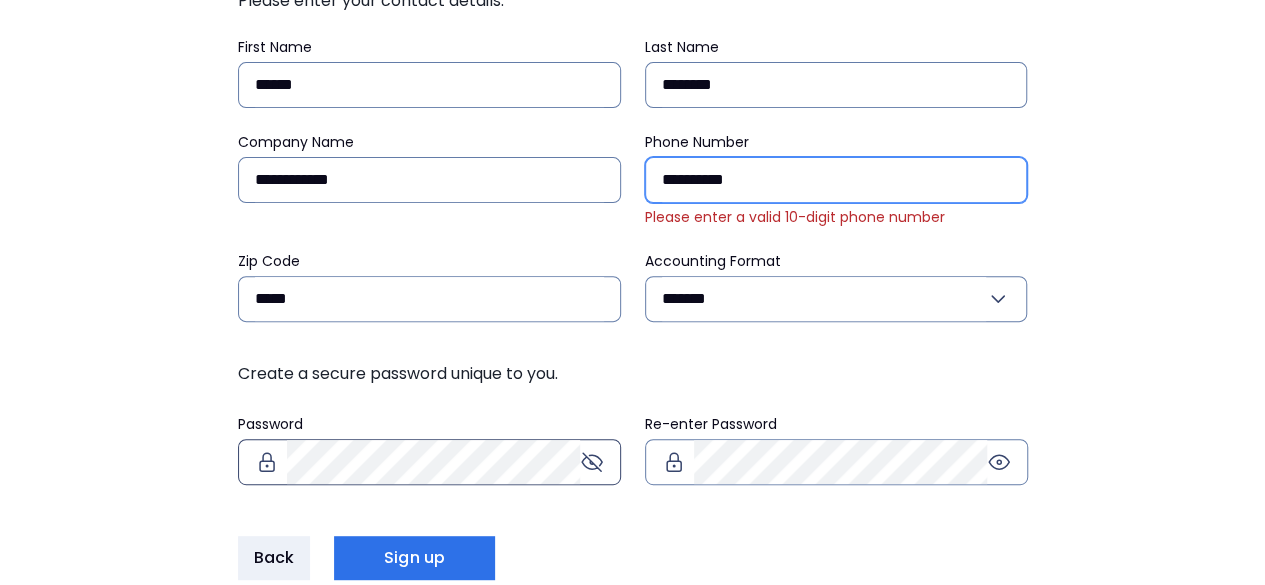 drag, startPoint x: 926, startPoint y: 183, endPoint x: 640, endPoint y: 180, distance: 286.01575 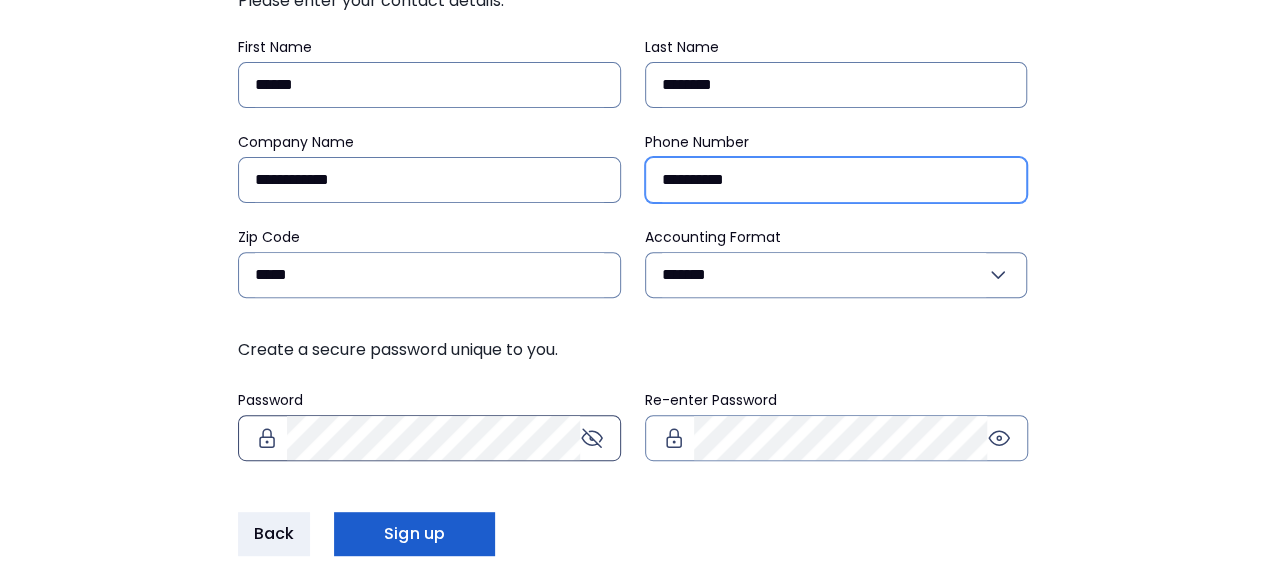 type on "**********" 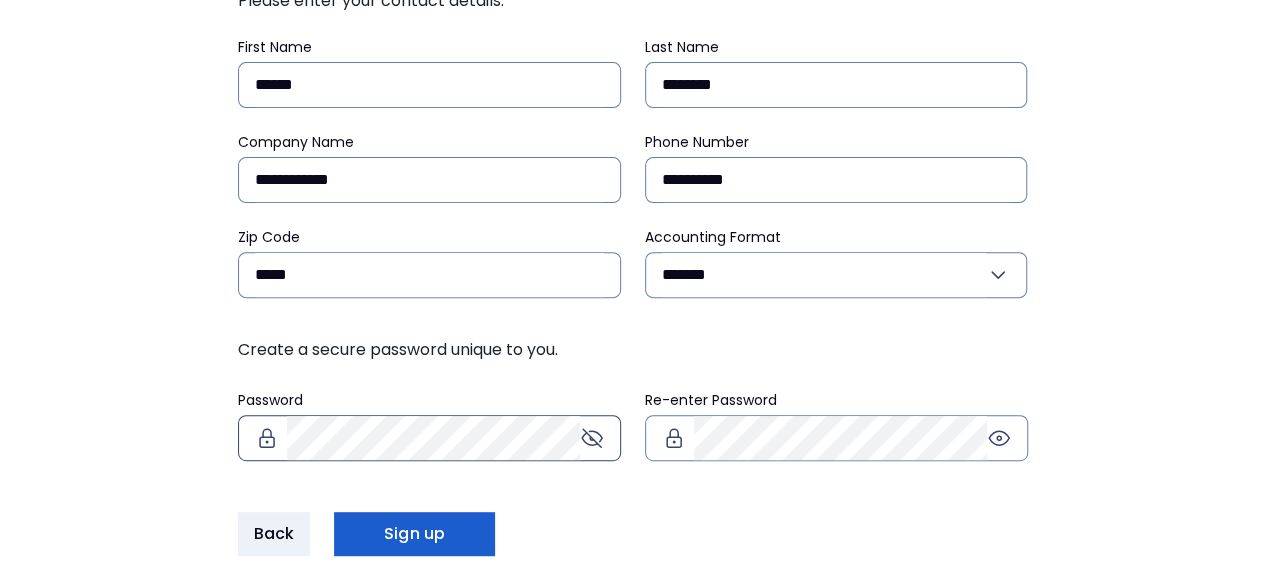 click on "Sign up" at bounding box center [414, 534] 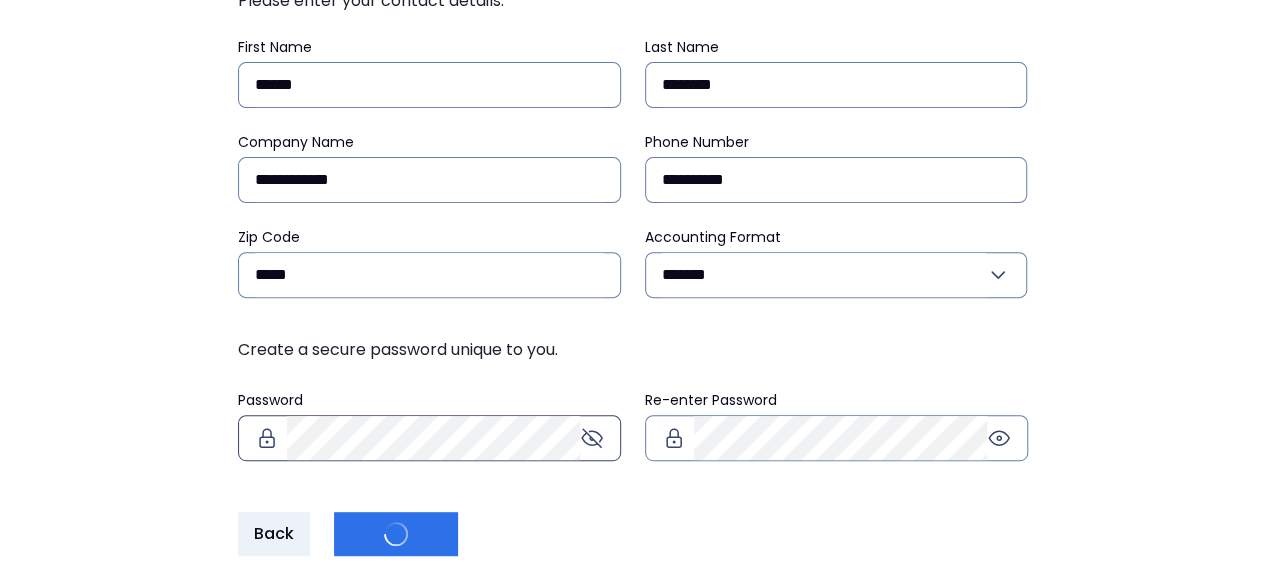 scroll, scrollTop: 0, scrollLeft: 0, axis: both 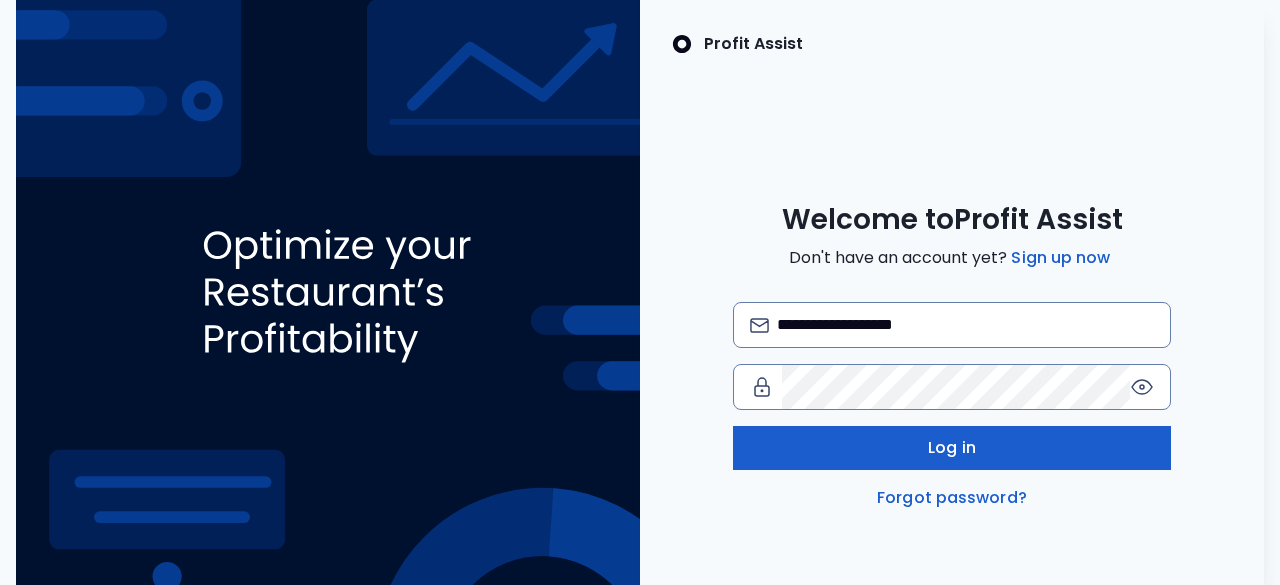 click on "Log in" at bounding box center [951, 448] 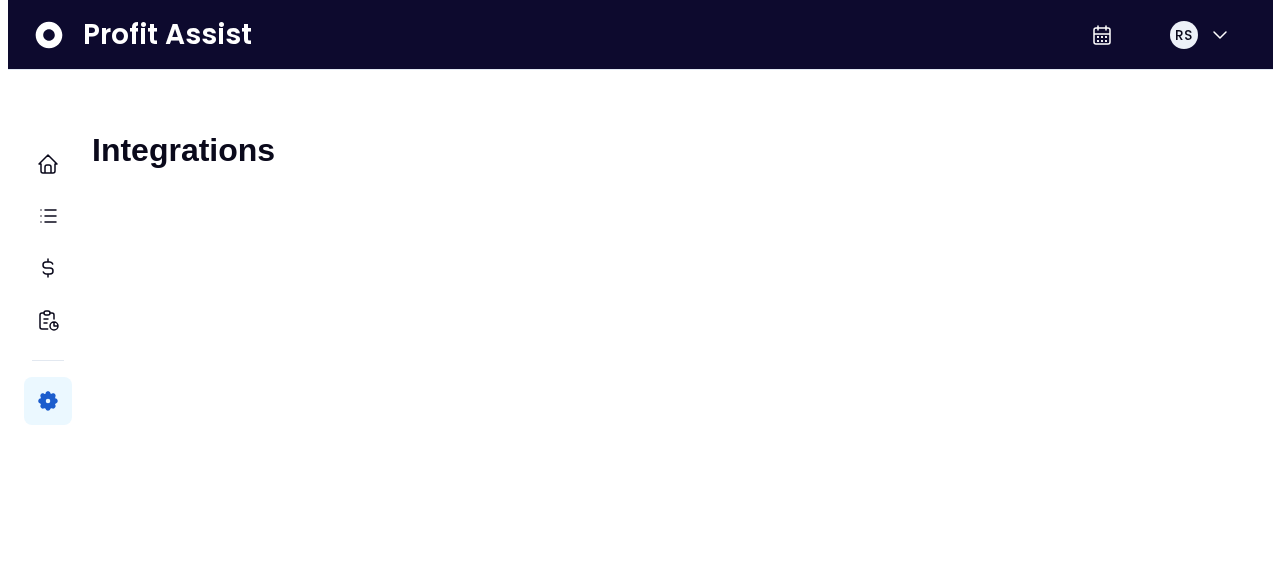 scroll, scrollTop: 0, scrollLeft: 0, axis: both 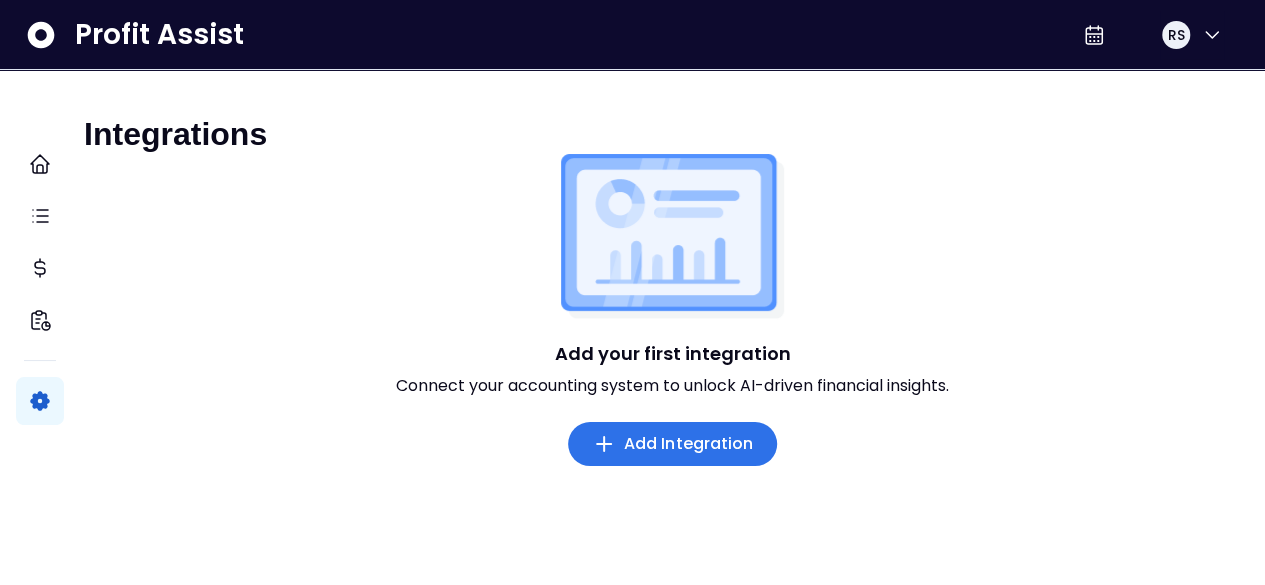 click on "Add Integration" at bounding box center (689, 444) 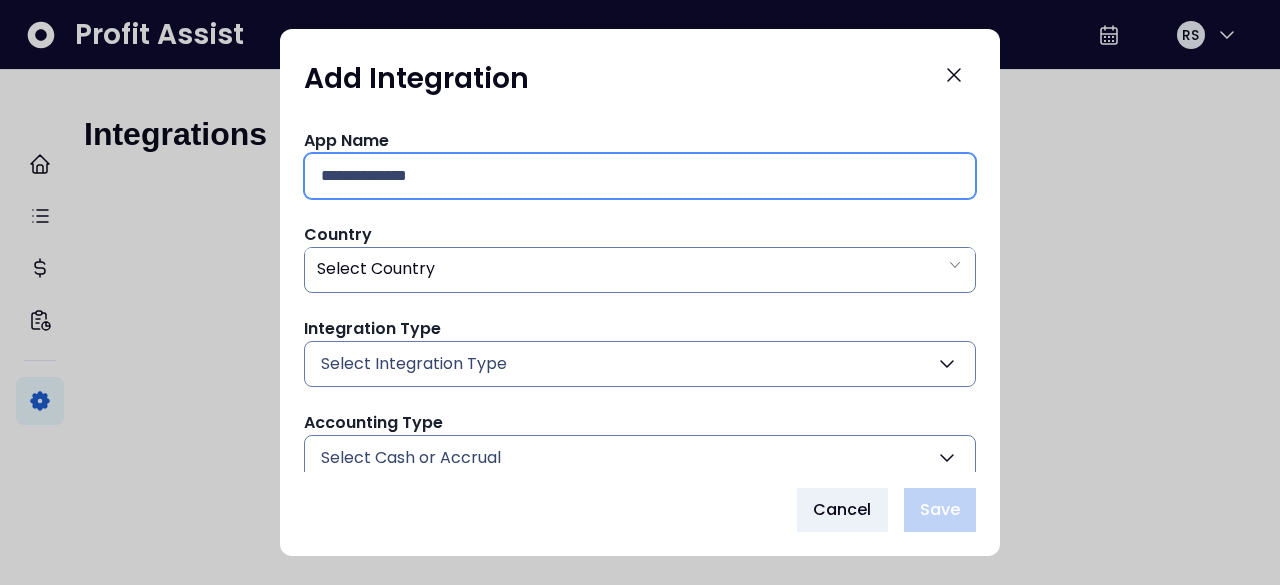 click at bounding box center [640, 176] 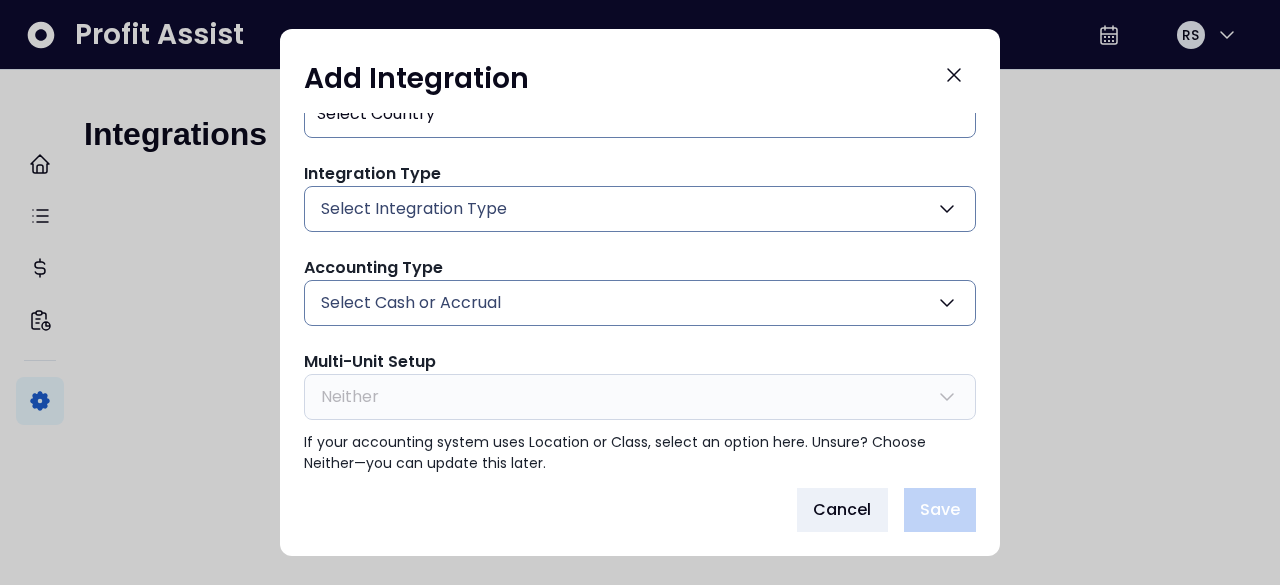 scroll, scrollTop: 170, scrollLeft: 0, axis: vertical 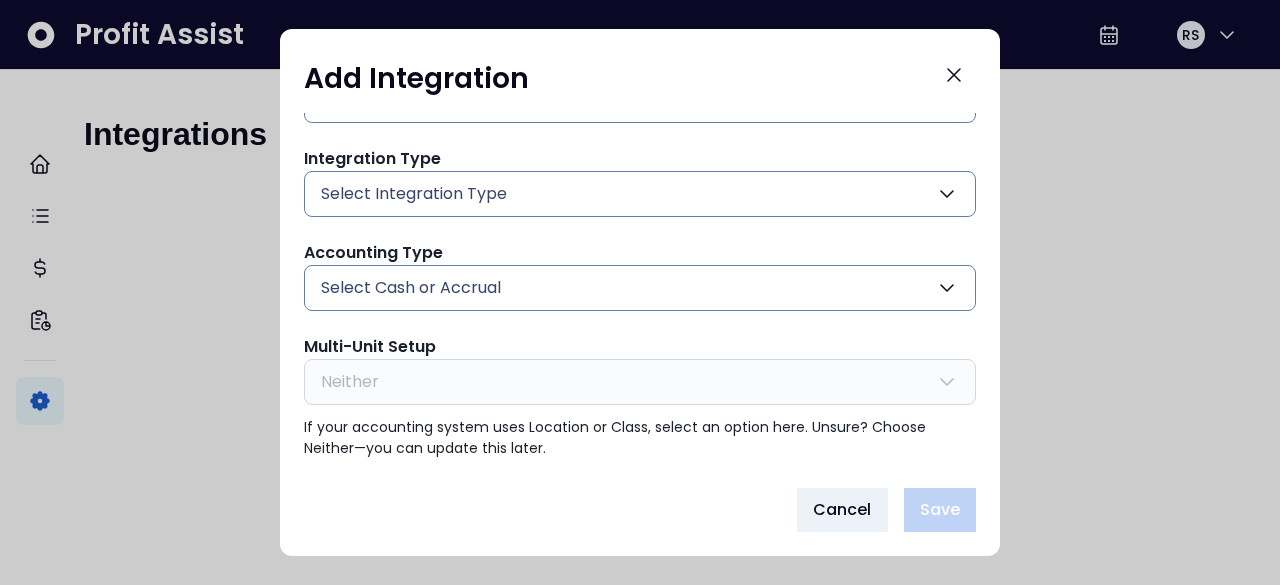type on "********" 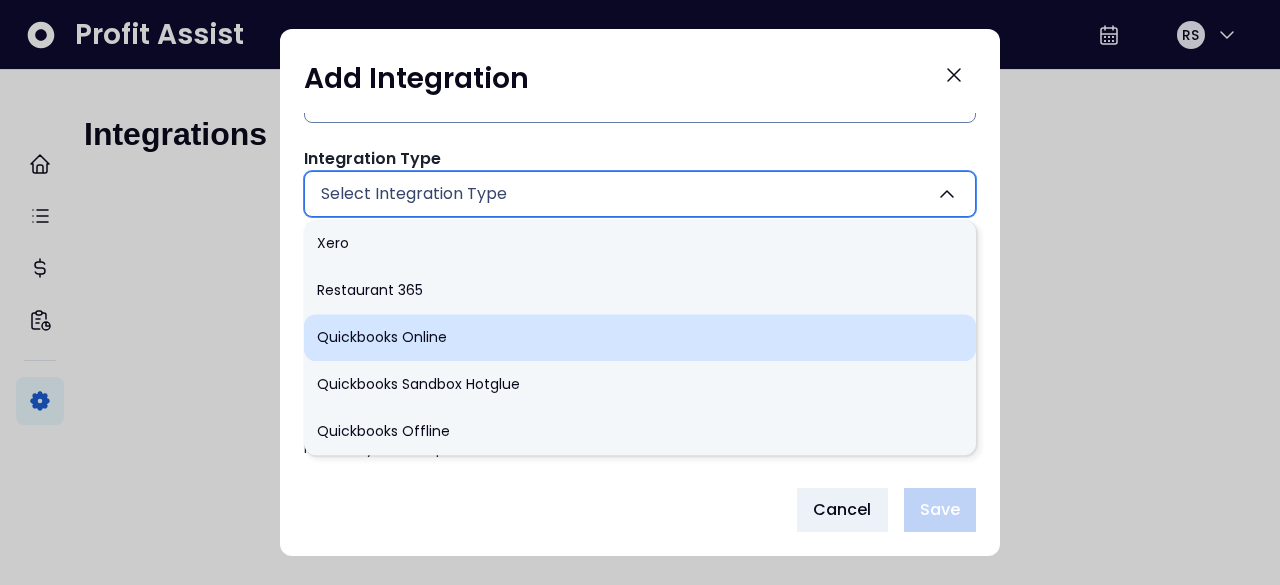 click on "Quickbooks Online" at bounding box center (640, 338) 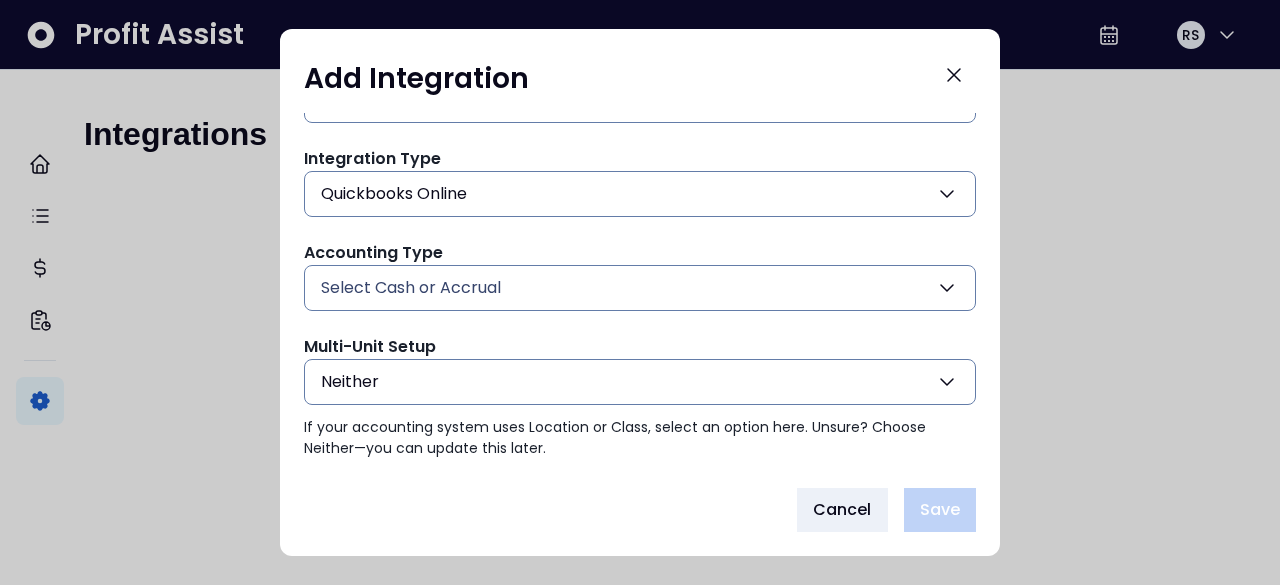 click on "Select Cash or Accrual" at bounding box center (640, 288) 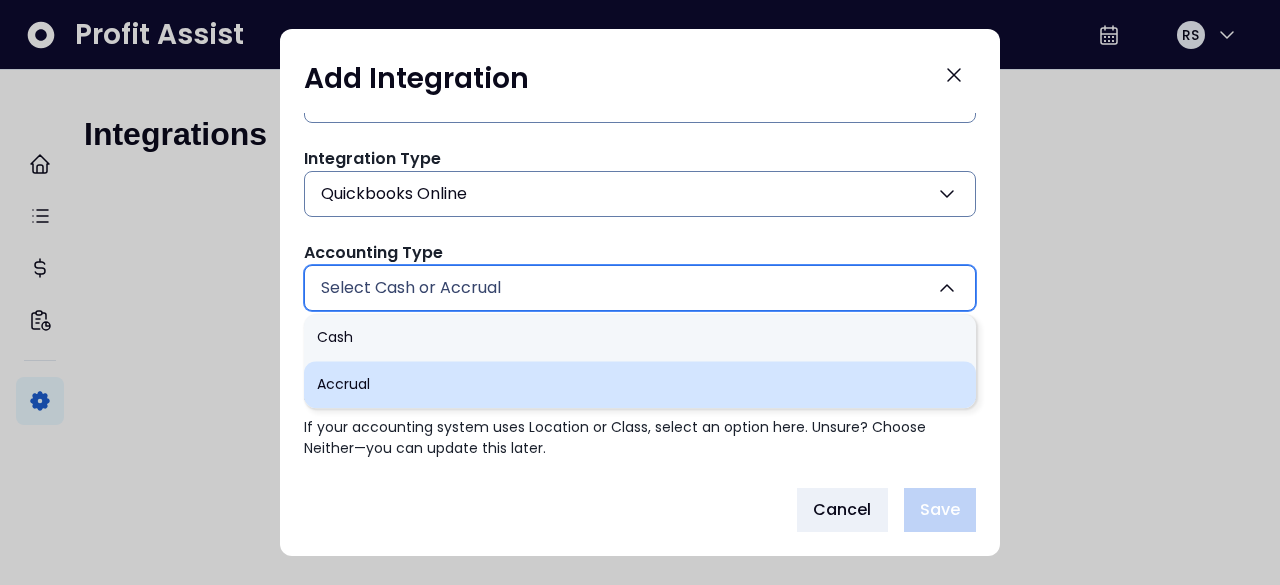 click on "Accrual" at bounding box center [640, 385] 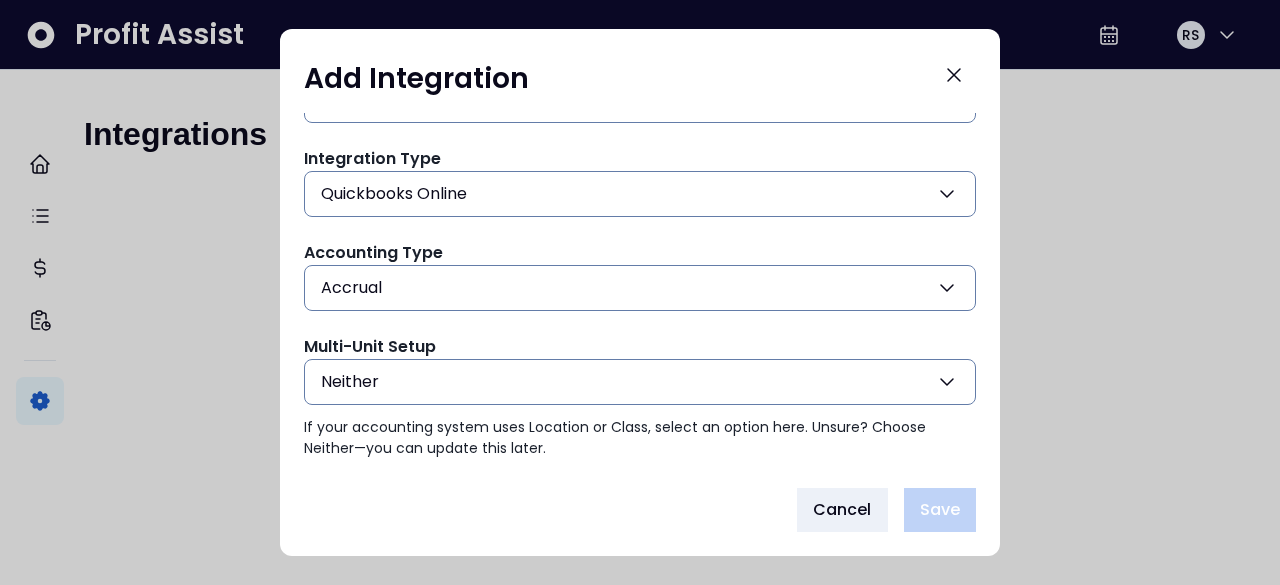 click on "Accrual" at bounding box center (640, 288) 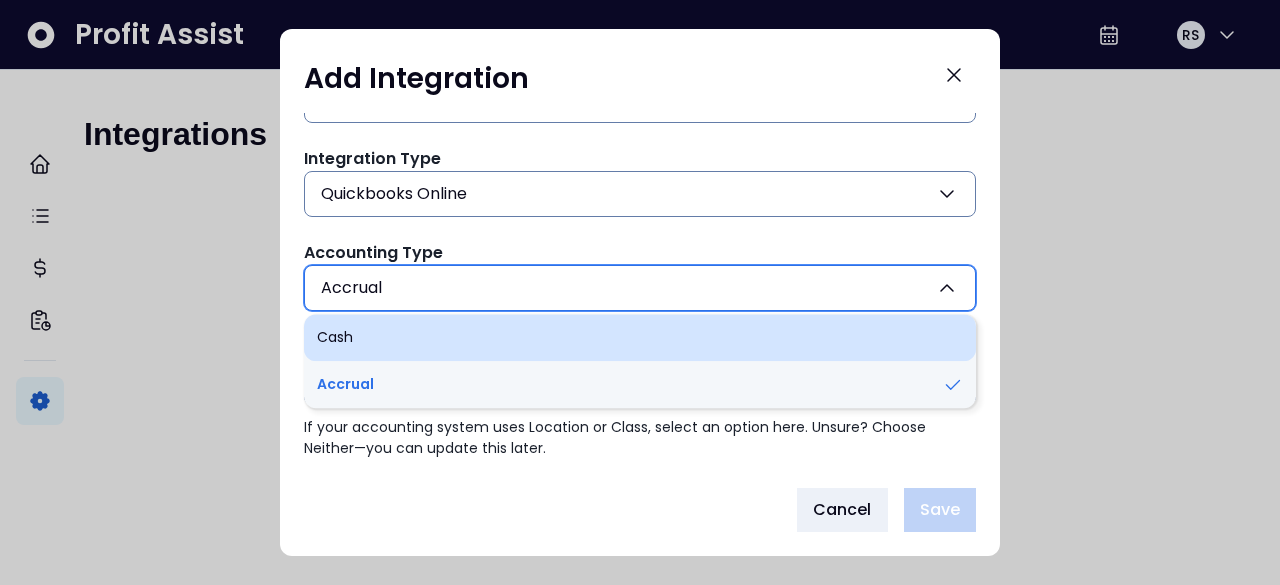 click on "Cash" at bounding box center [640, 338] 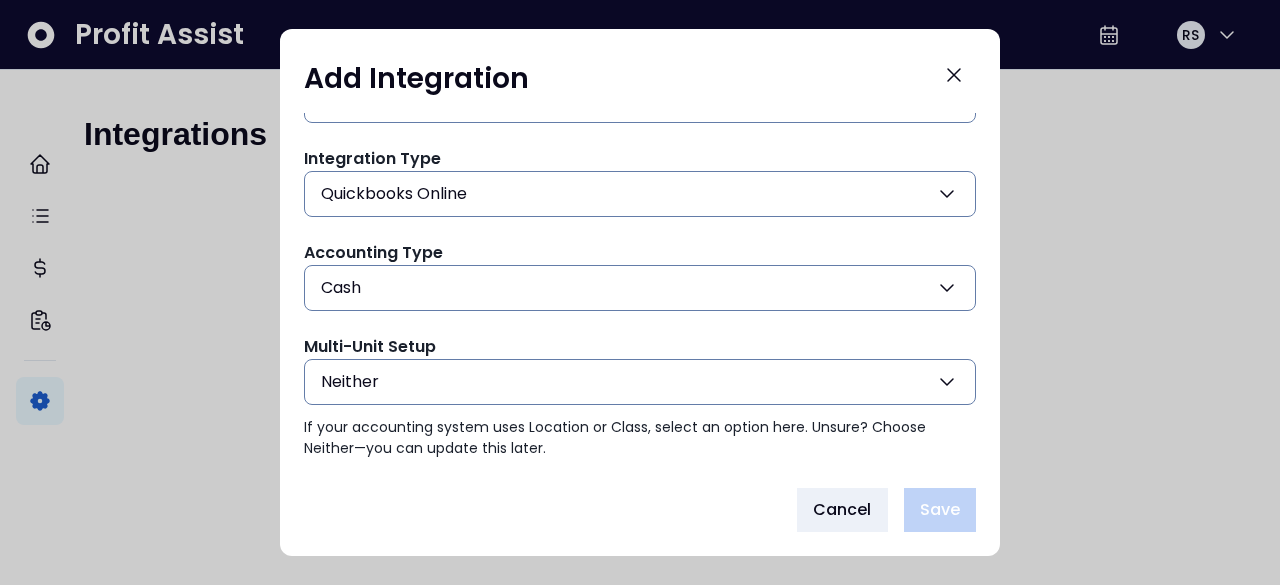 click on "Neither" at bounding box center [640, 382] 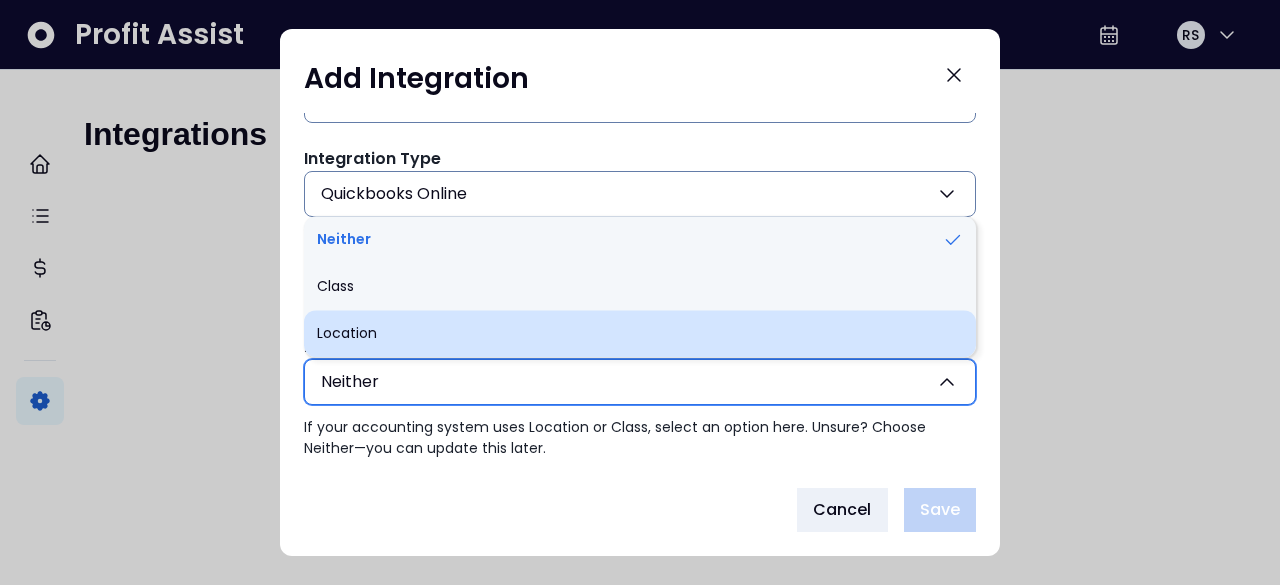 click on "Location" at bounding box center (640, 334) 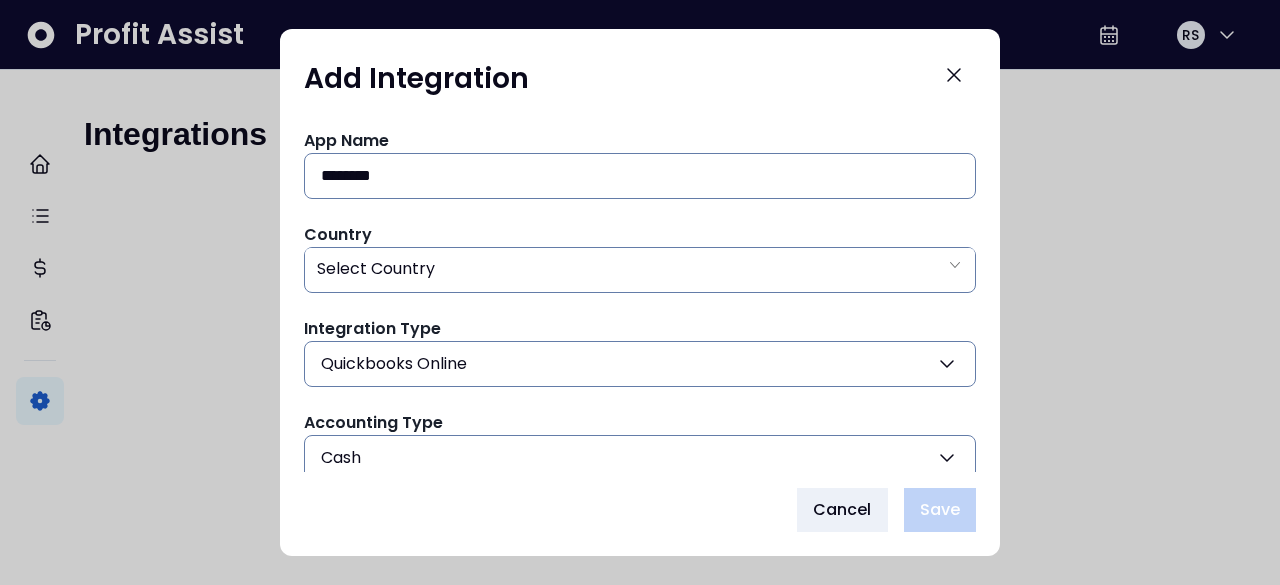 scroll, scrollTop: 170, scrollLeft: 0, axis: vertical 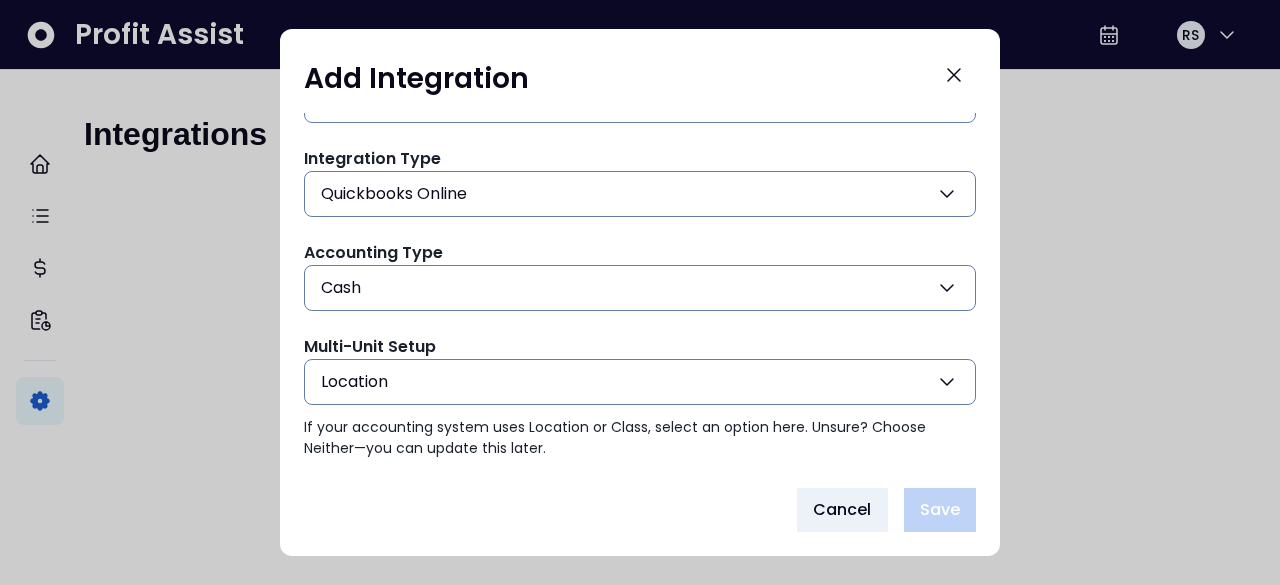 click on "Cash" at bounding box center [640, 288] 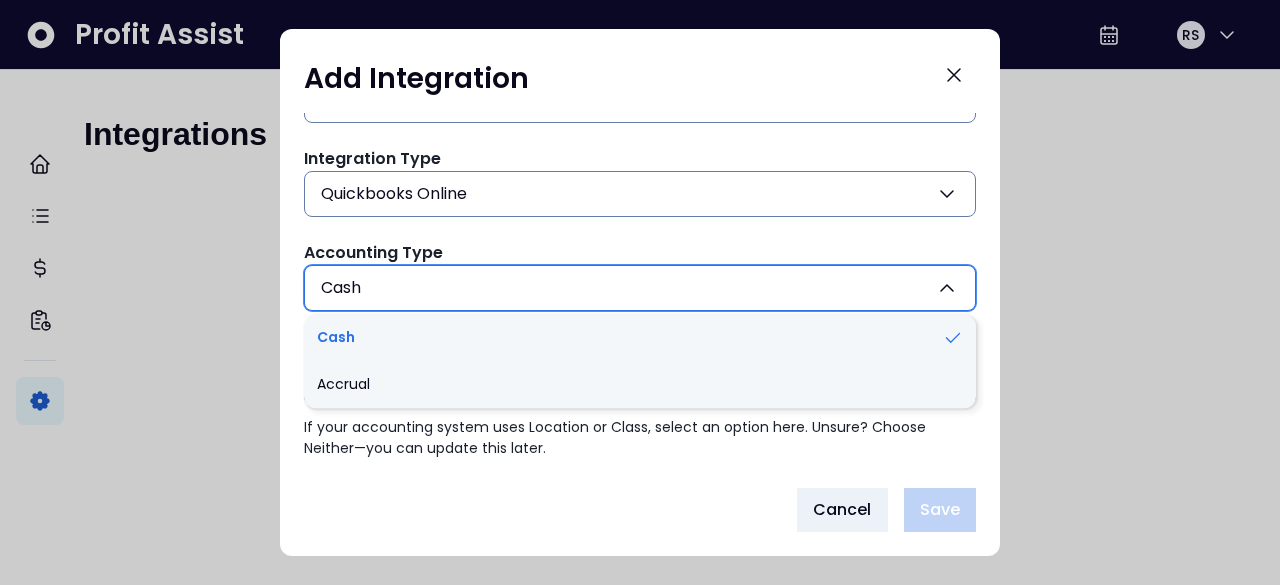 click on "Cash" at bounding box center (640, 288) 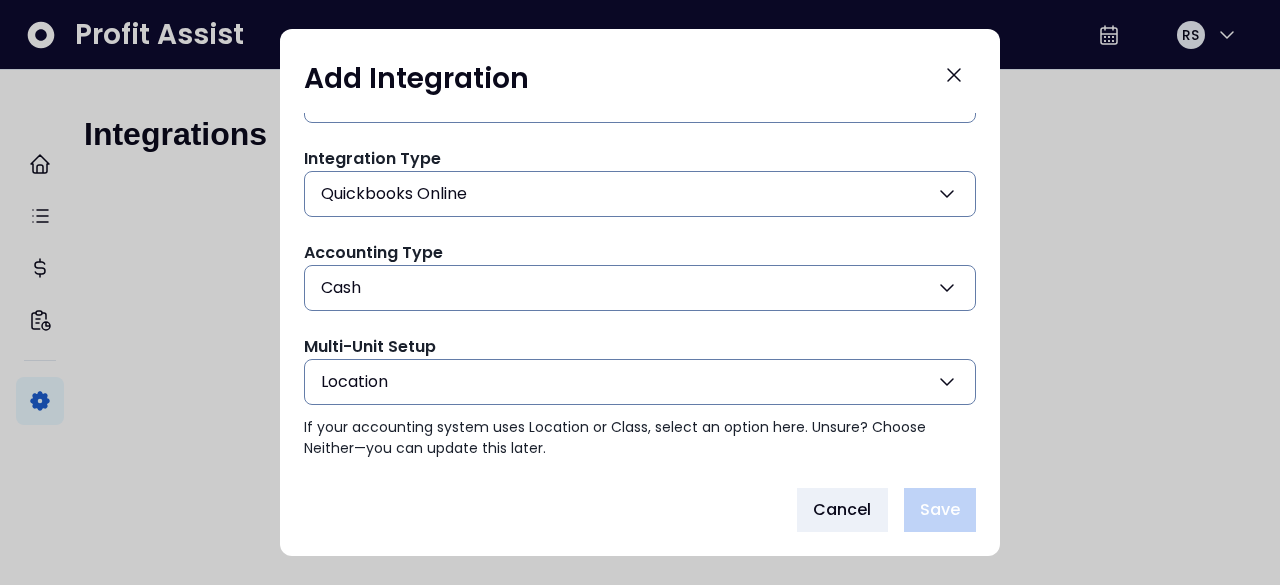 click on "Cash" at bounding box center (640, 288) 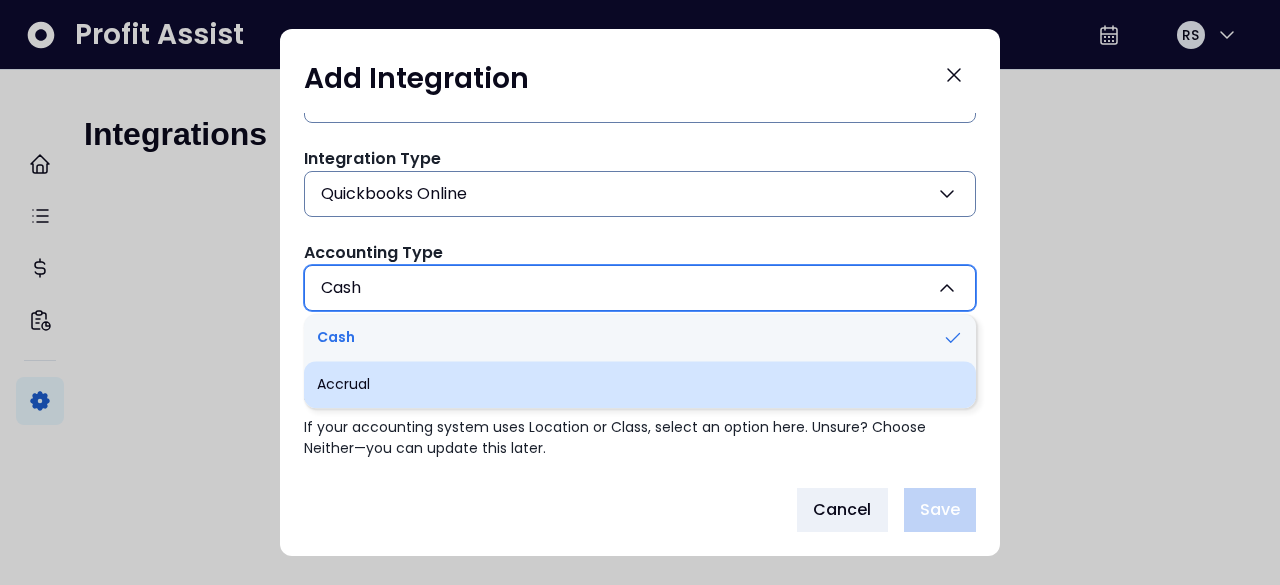 click on "Accrual" at bounding box center (640, 385) 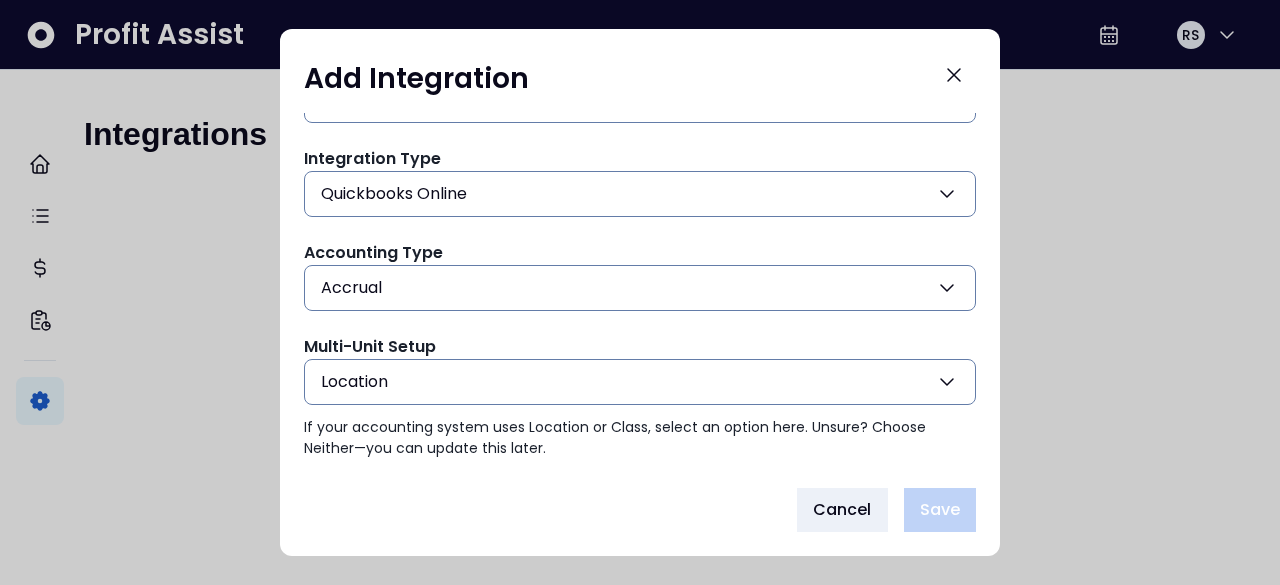 click on "Accrual" at bounding box center [640, 288] 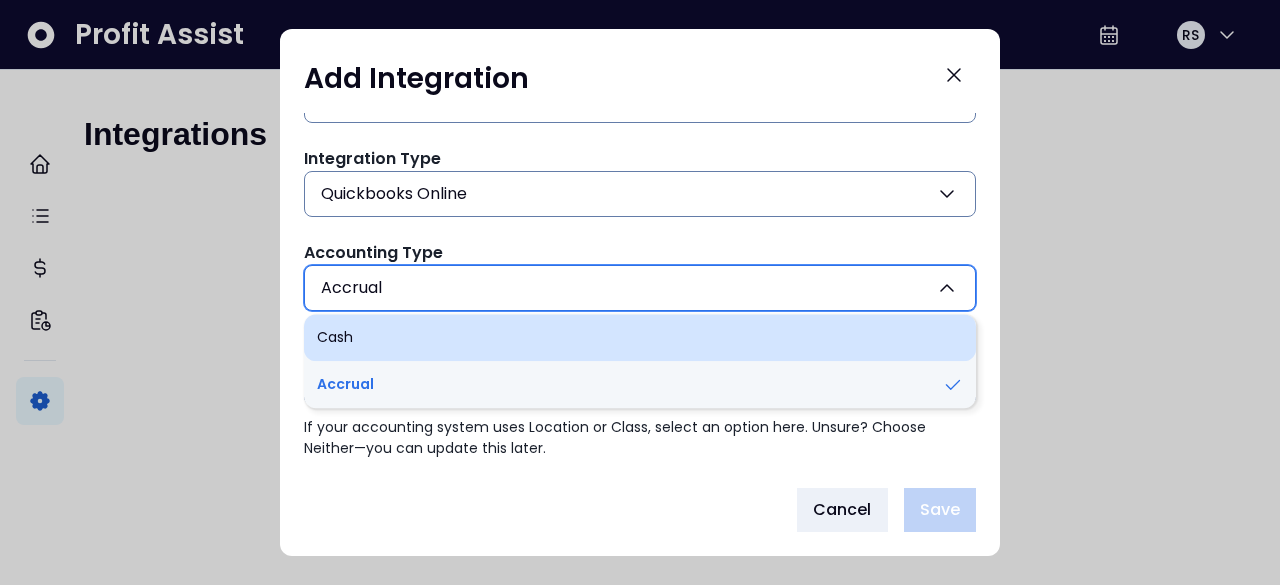 click on "Cash" at bounding box center [640, 338] 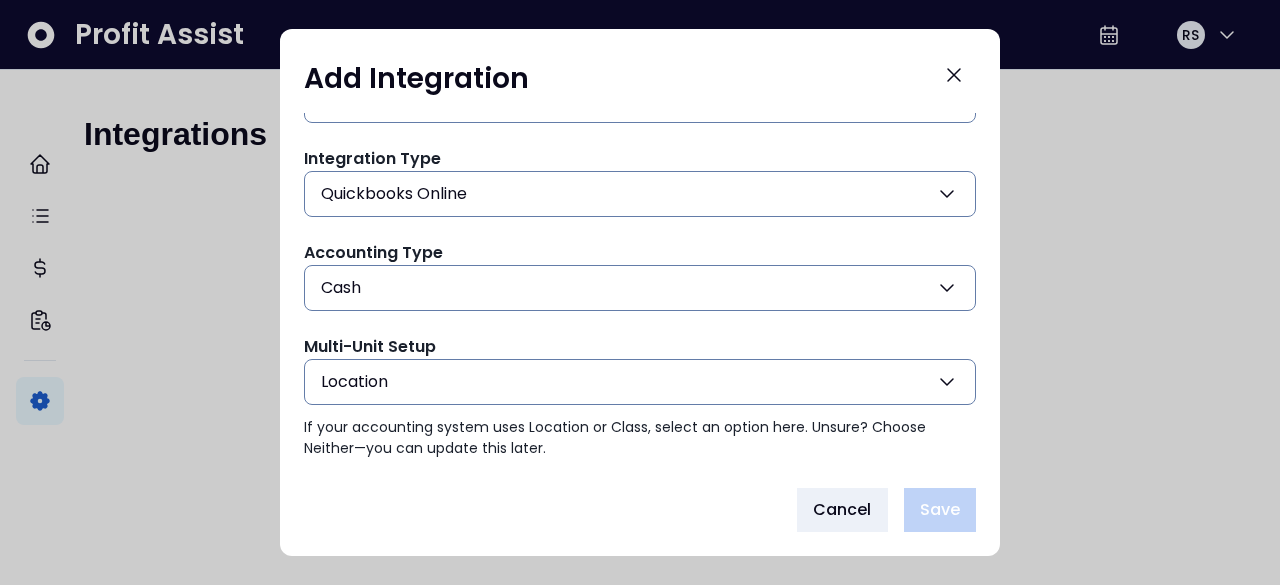 click on "Quickbooks Online" at bounding box center (640, 194) 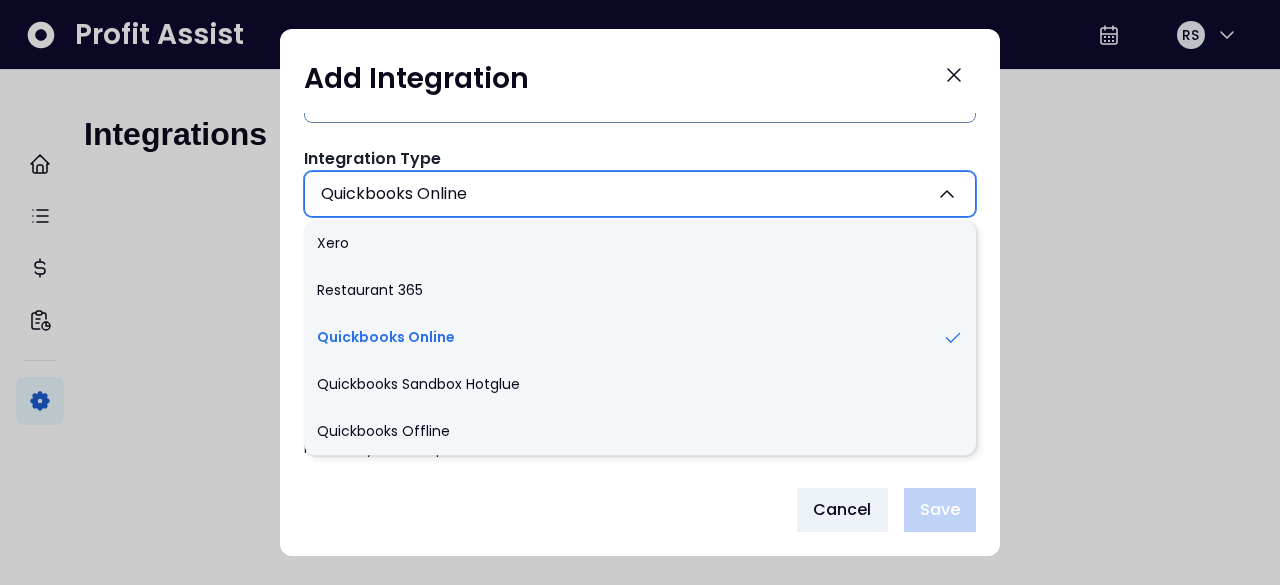 click on "Quickbooks Online" at bounding box center (640, 194) 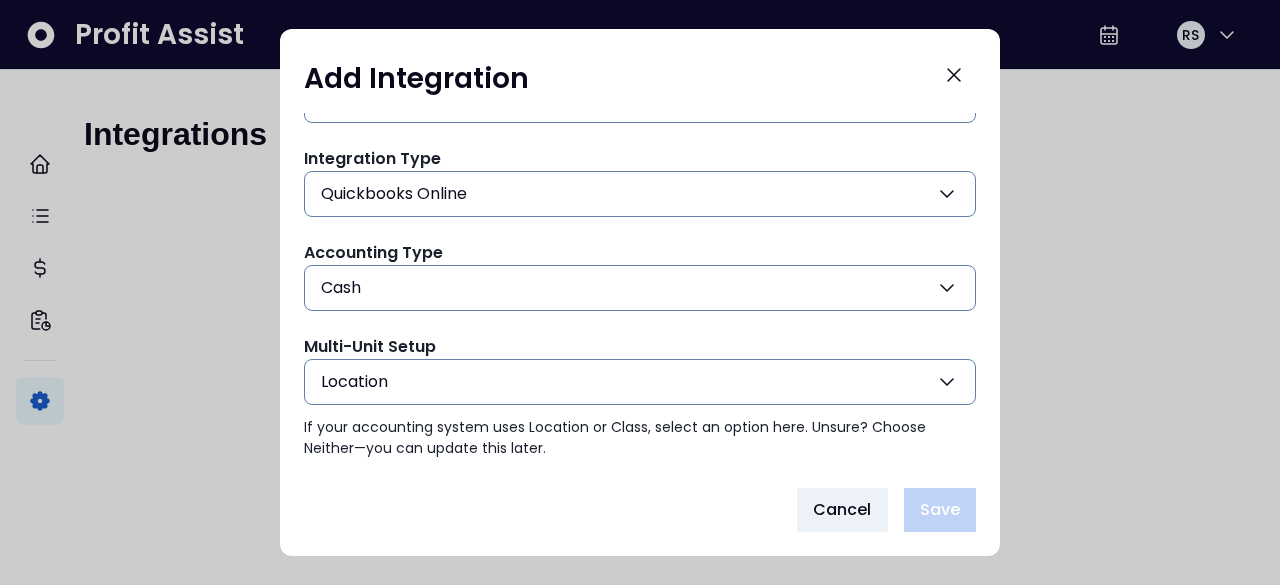 scroll, scrollTop: 0, scrollLeft: 0, axis: both 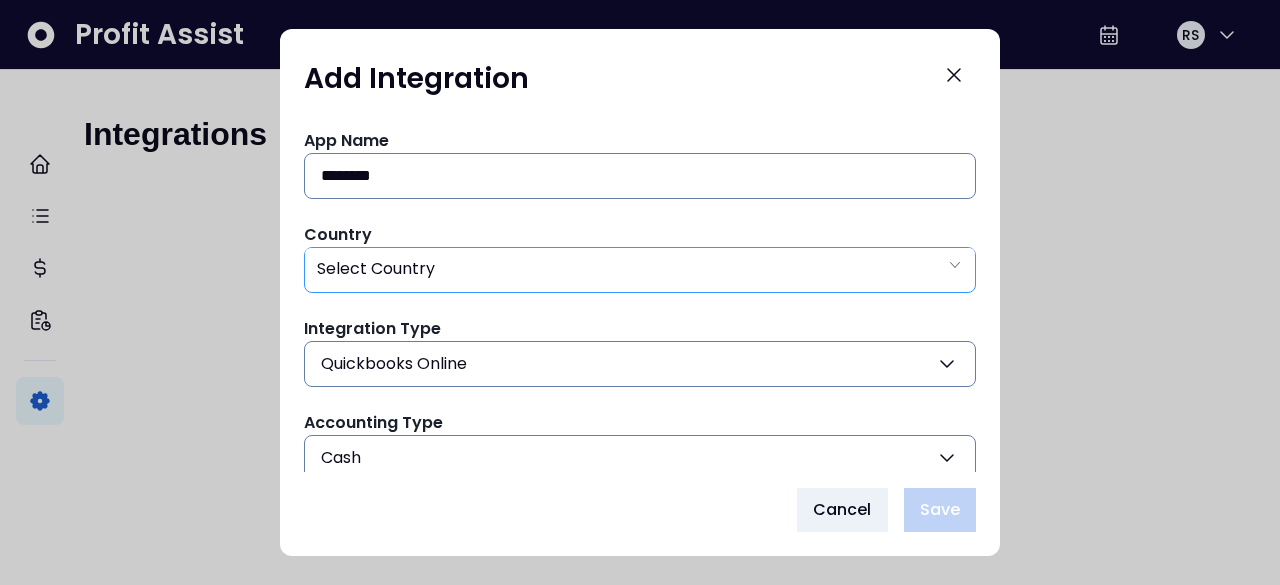 click on "Select Country" at bounding box center [640, 270] 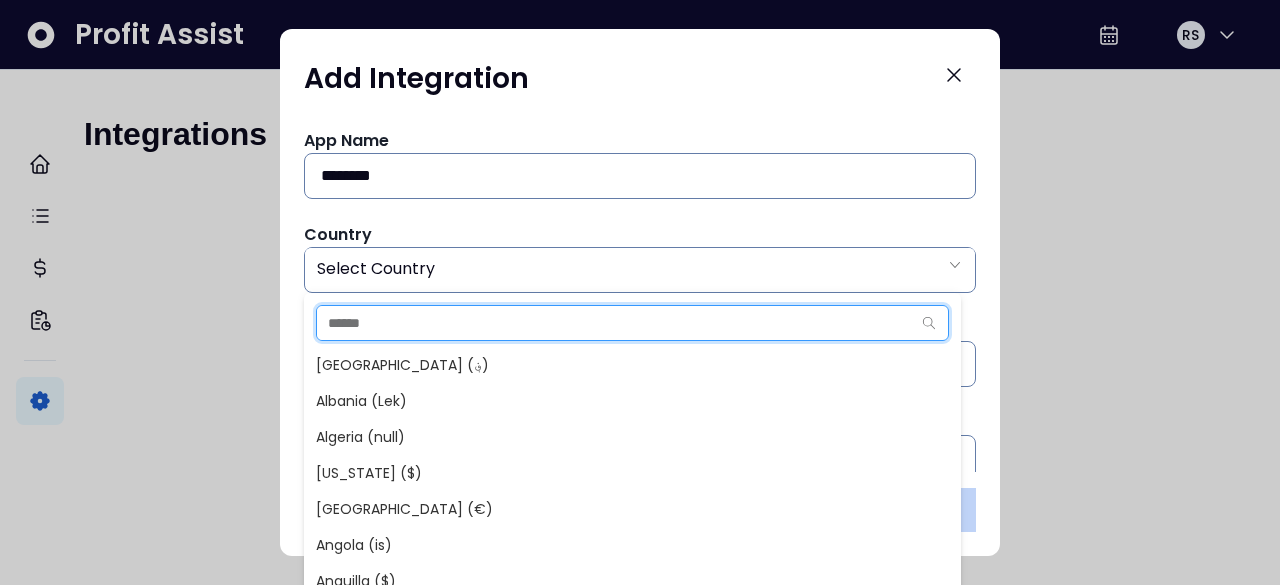 click at bounding box center [613, 323] 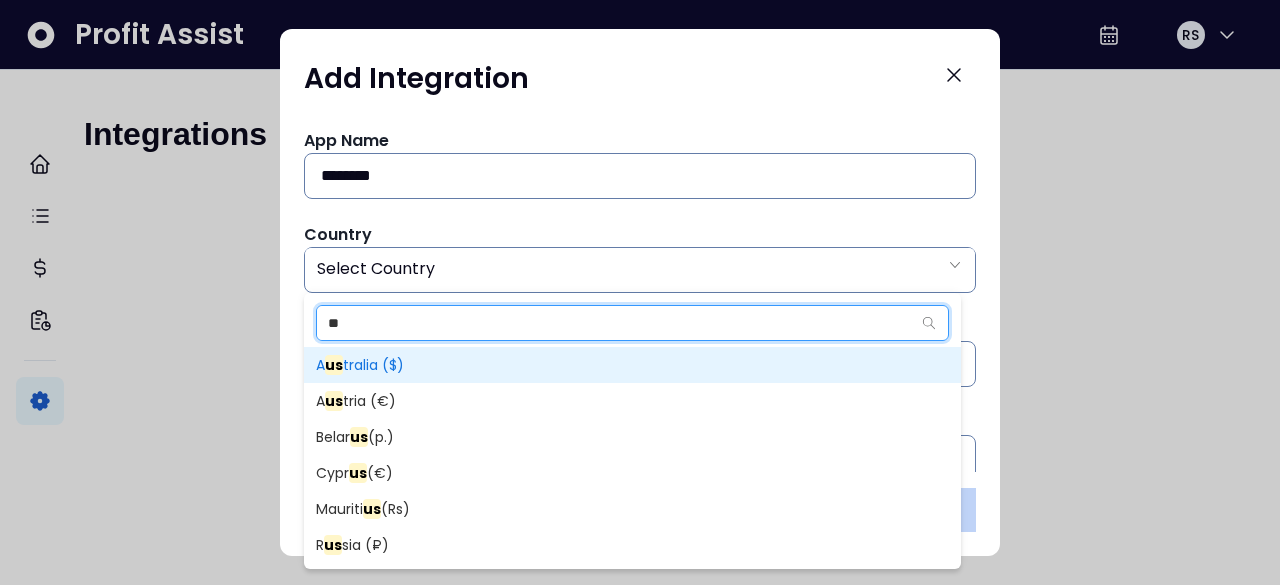 type on "**" 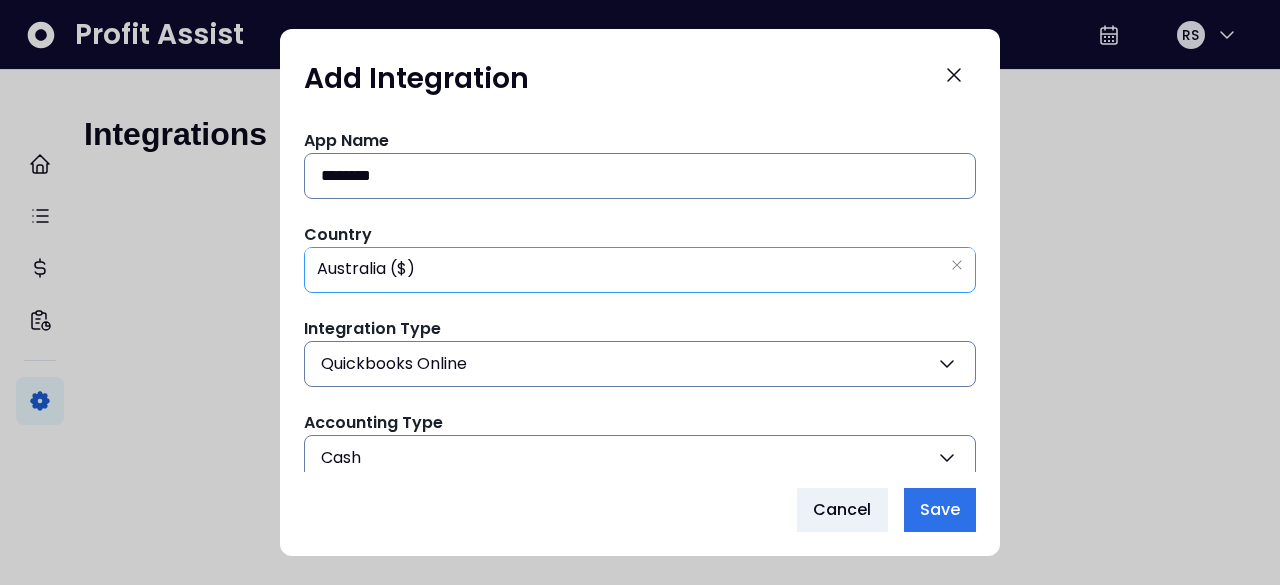 click on "** Australia ($)" at bounding box center (640, 268) 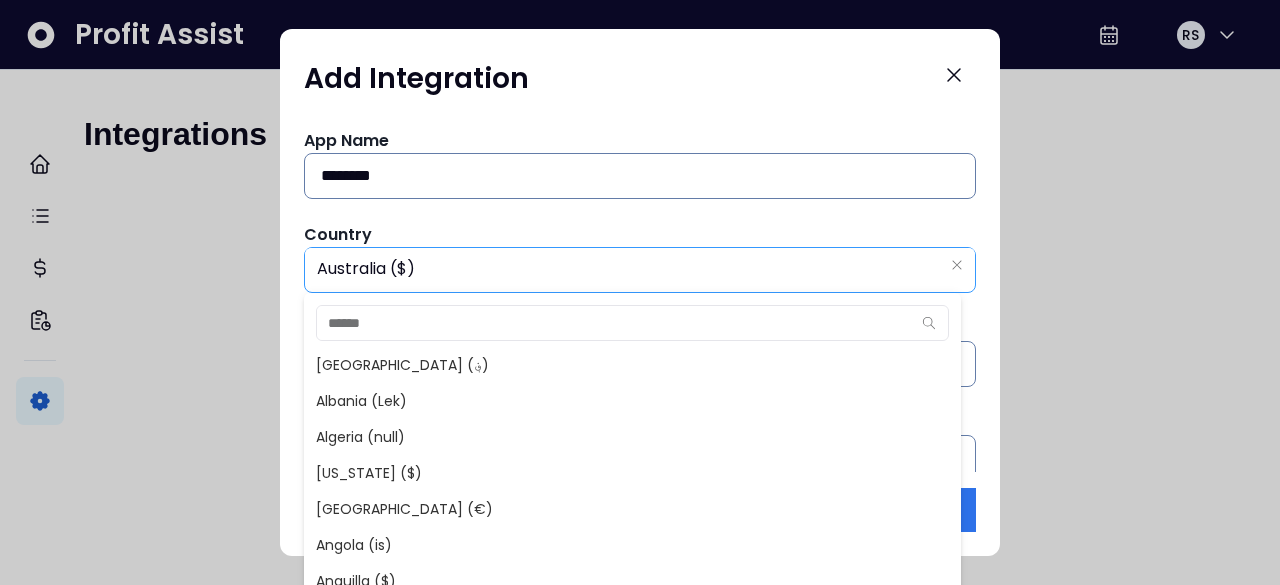 scroll, scrollTop: 223, scrollLeft: 0, axis: vertical 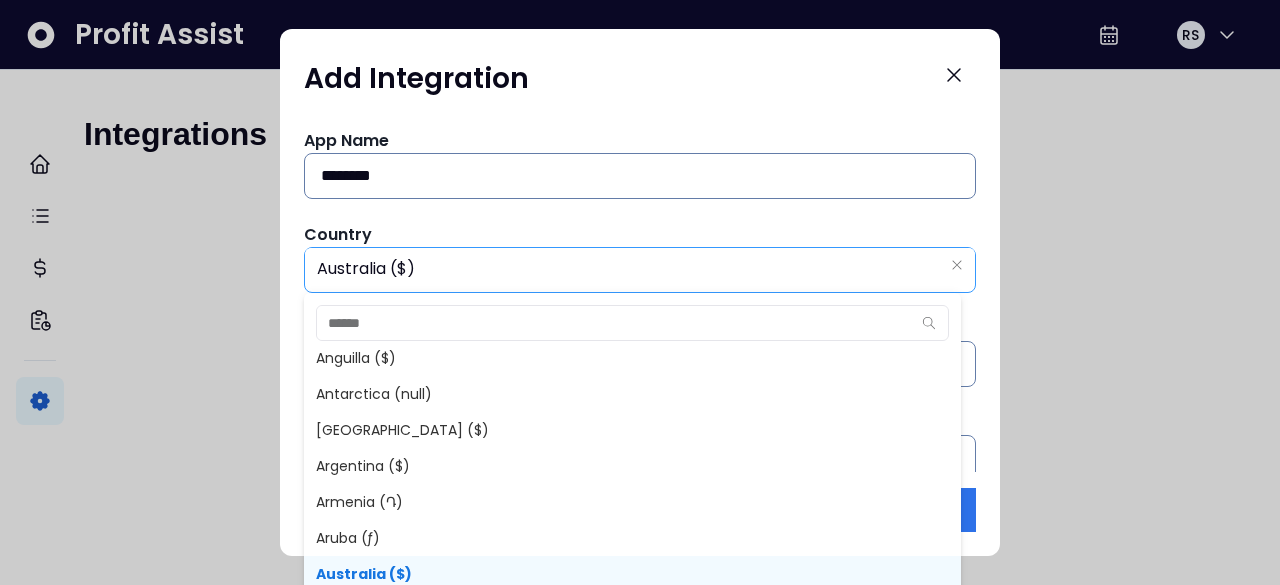 click on "** Australia ($)" at bounding box center [640, 268] 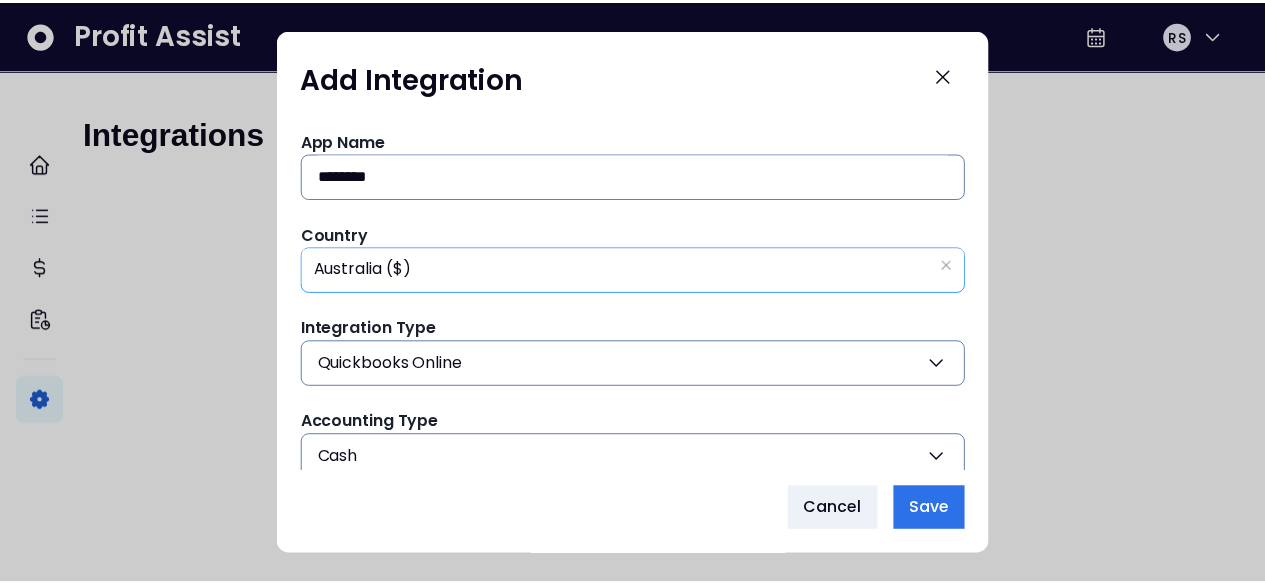 scroll, scrollTop: 170, scrollLeft: 0, axis: vertical 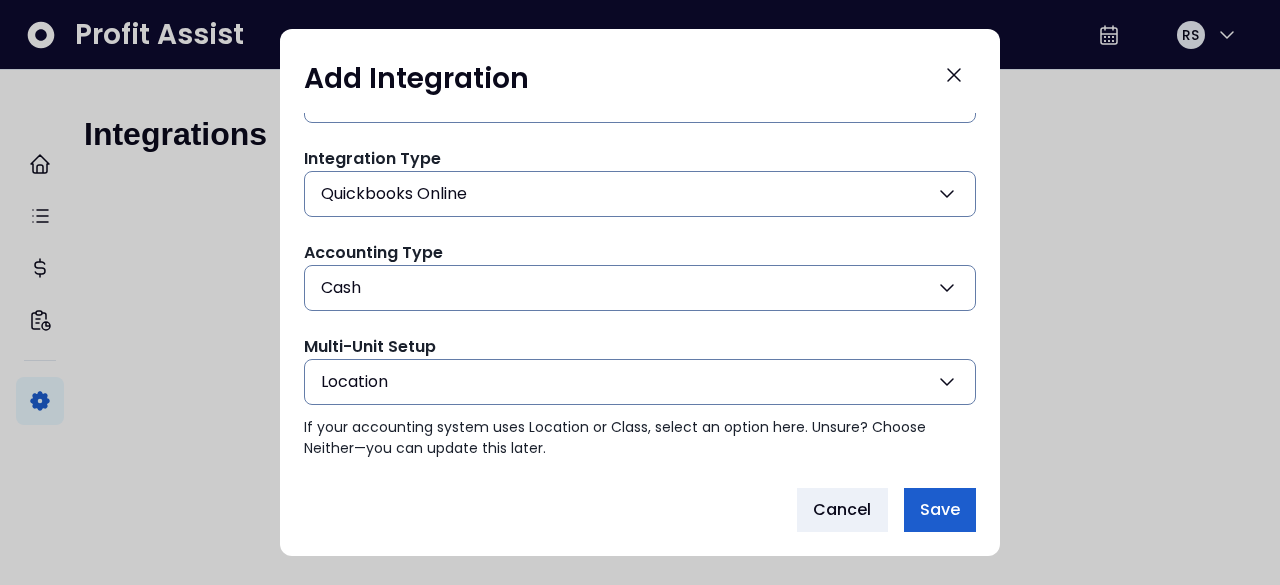 click on "Save" at bounding box center (940, 510) 